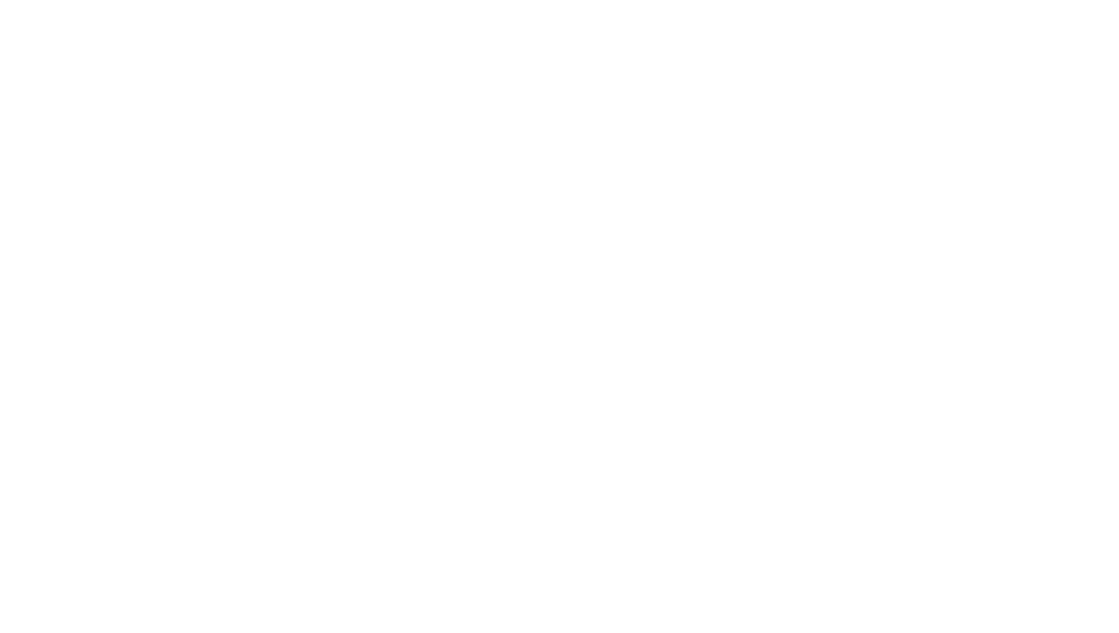 scroll, scrollTop: 0, scrollLeft: 0, axis: both 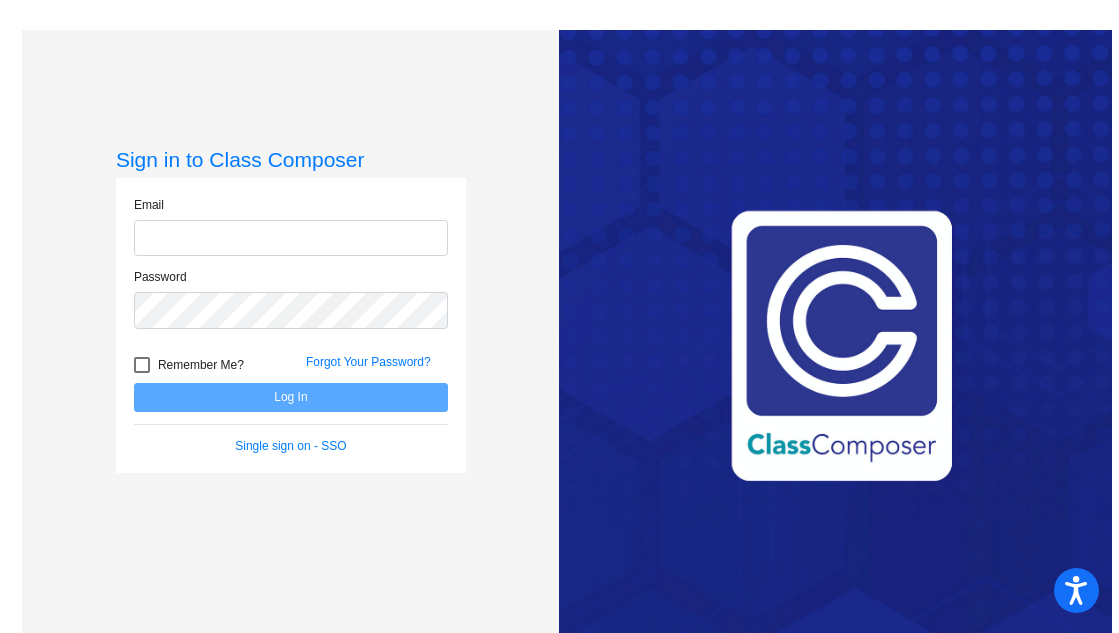 type on "[EMAIL]" 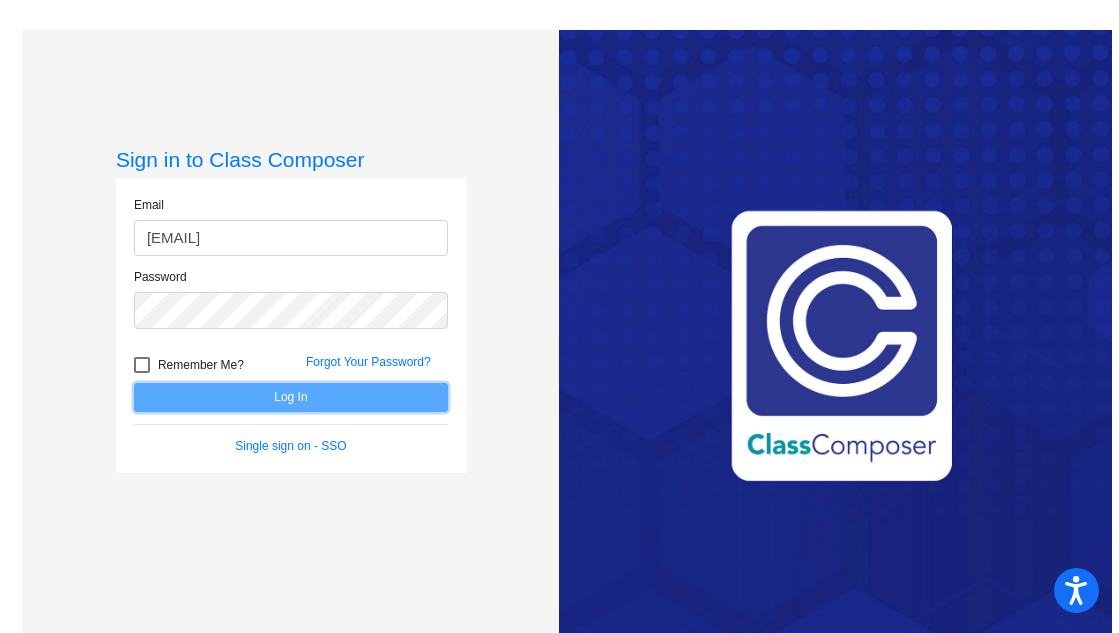 click on "Log In" 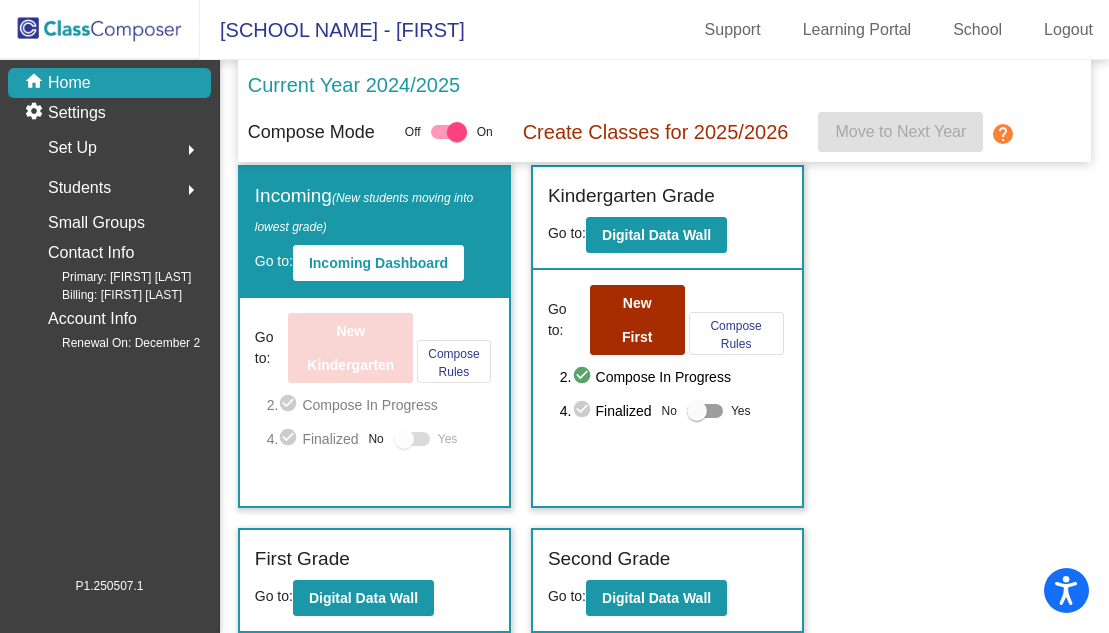 scroll, scrollTop: 3, scrollLeft: 0, axis: vertical 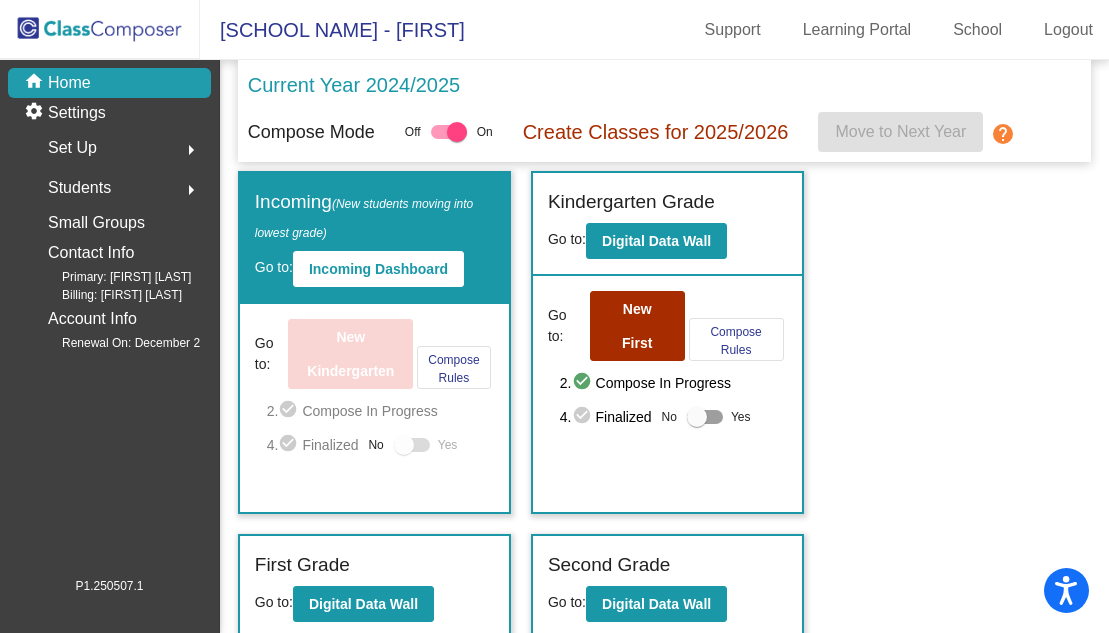 click on "Students" 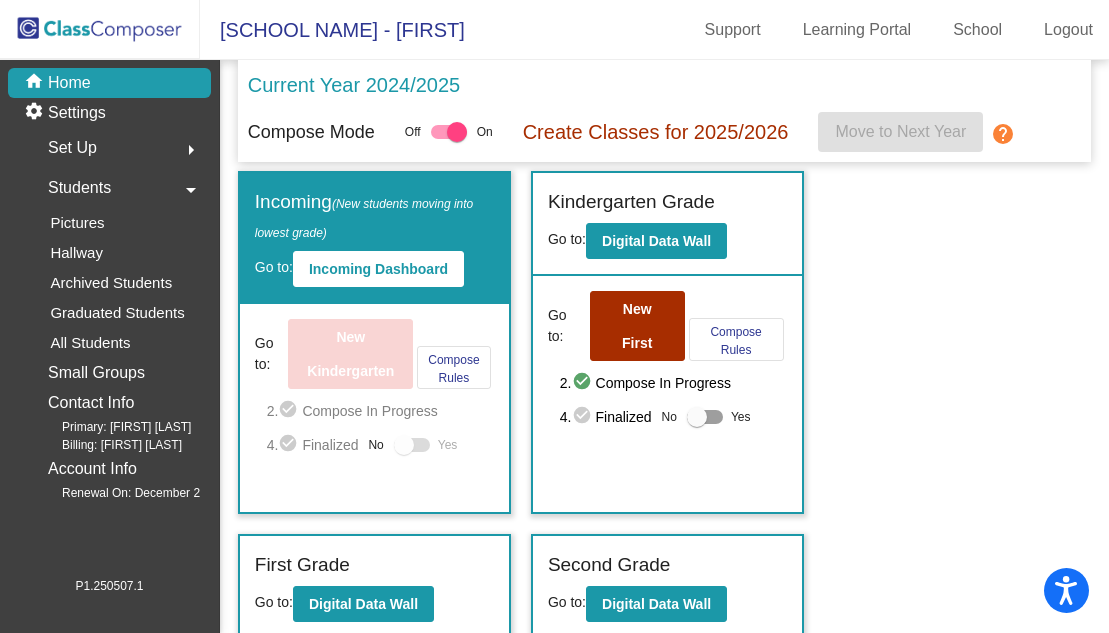 click on "Students" 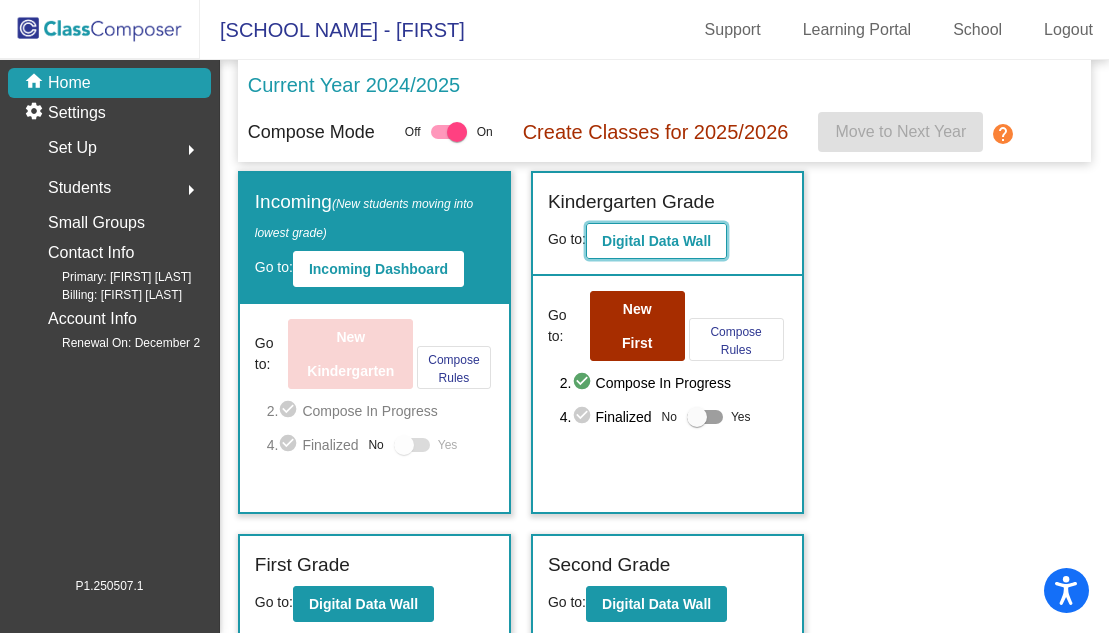 click on "Digital Data Wall" 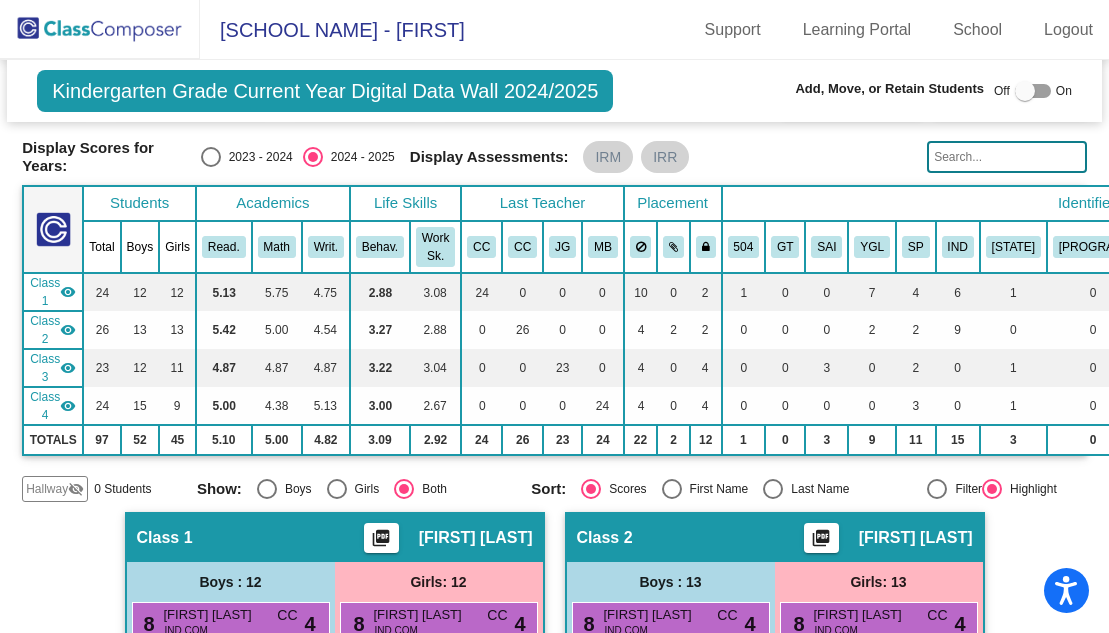scroll, scrollTop: 0, scrollLeft: 0, axis: both 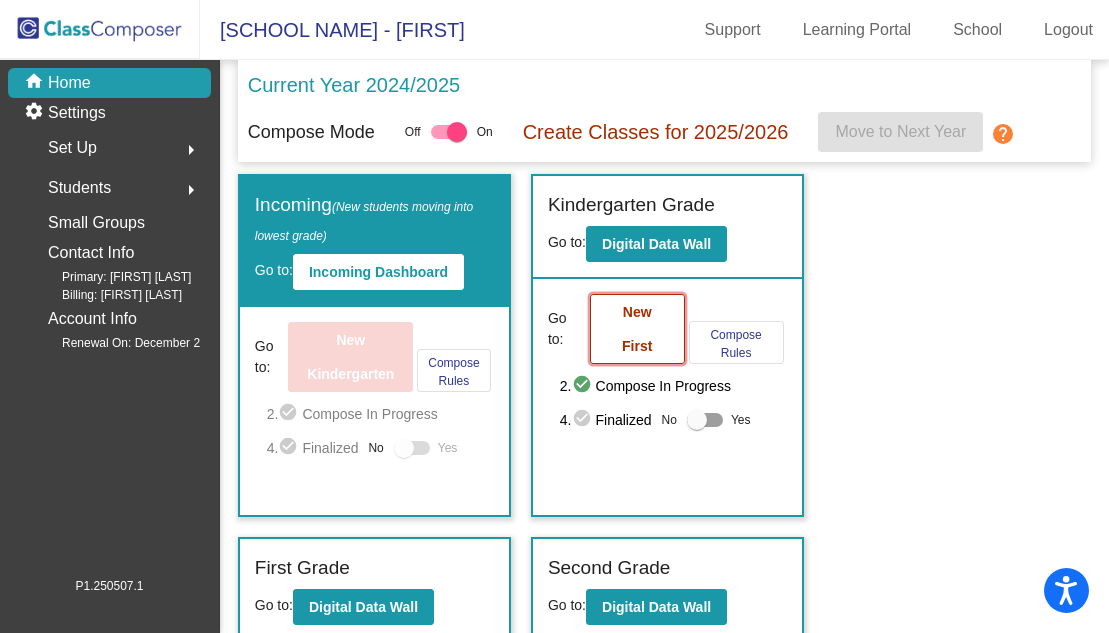 click on "New First" 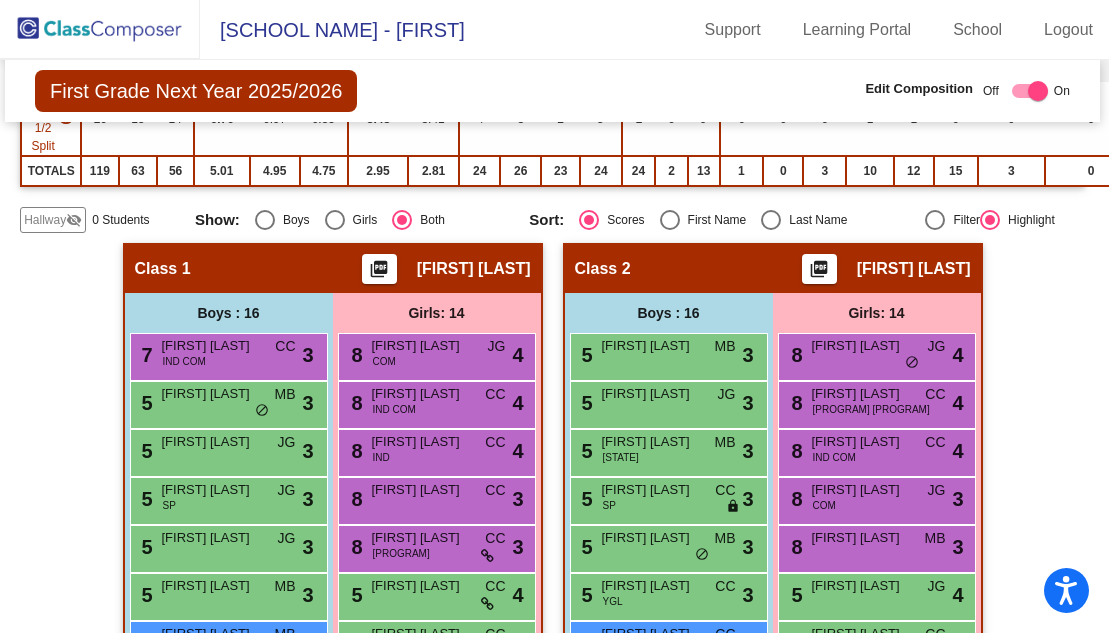 scroll, scrollTop: 0, scrollLeft: 2, axis: horizontal 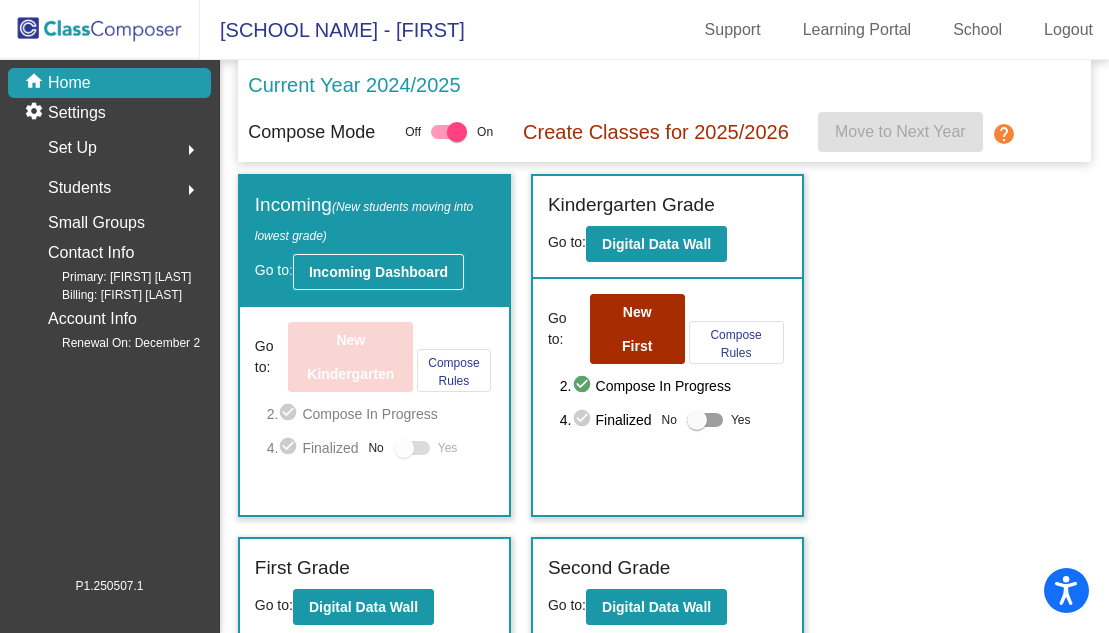 click on "Incoming Dashboard" 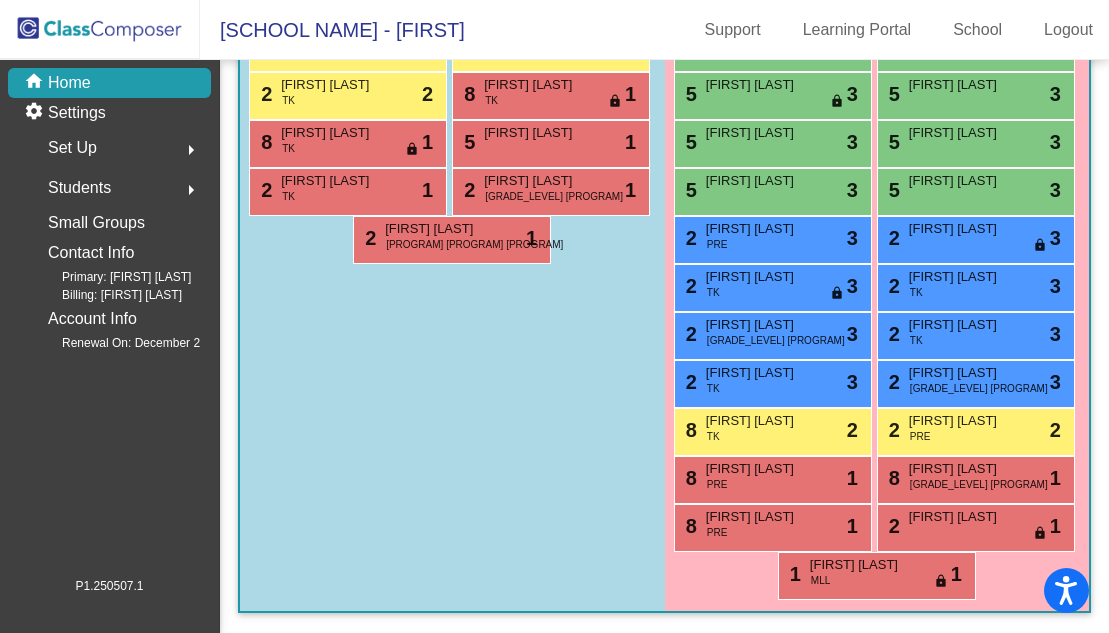 scroll, scrollTop: 1393, scrollLeft: 0, axis: vertical 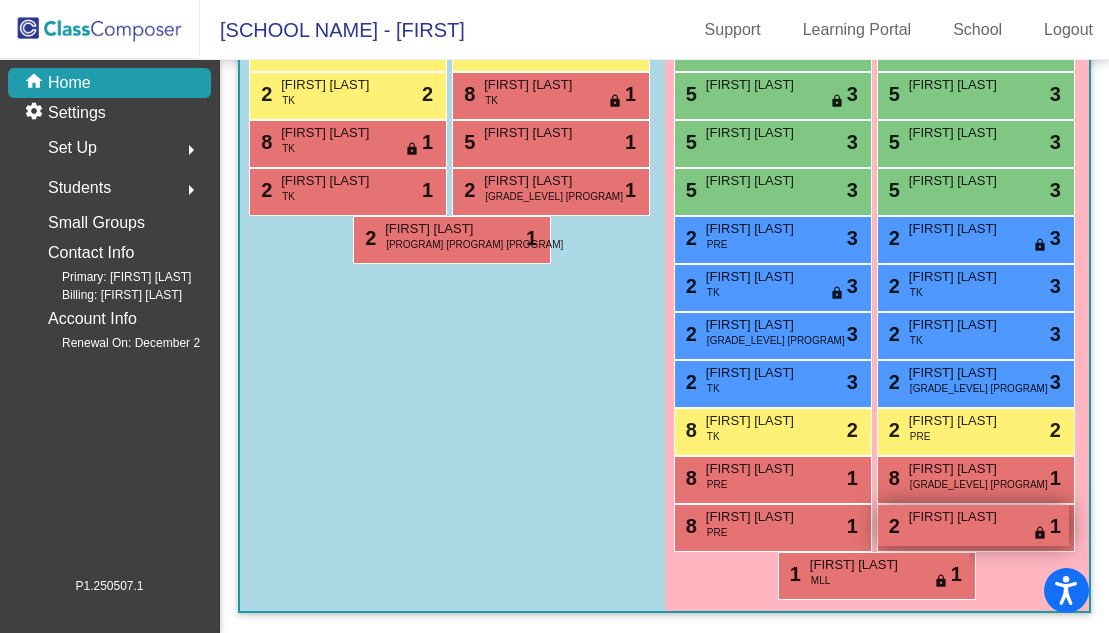 click on "[FIRST] [LAST]" at bounding box center (959, 517) 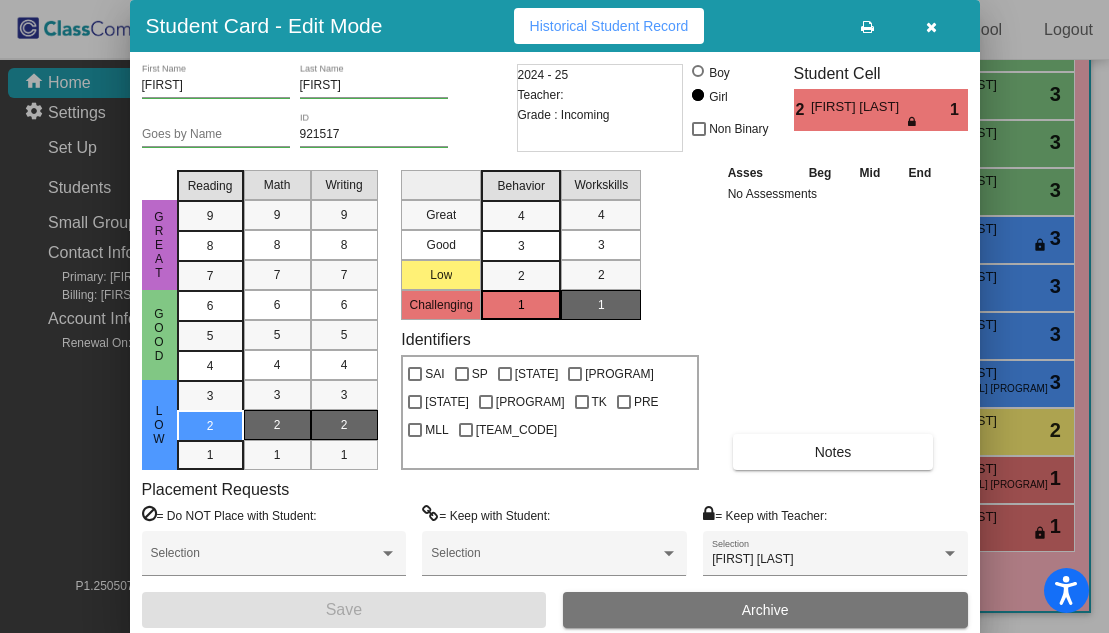 click at bounding box center (931, 27) 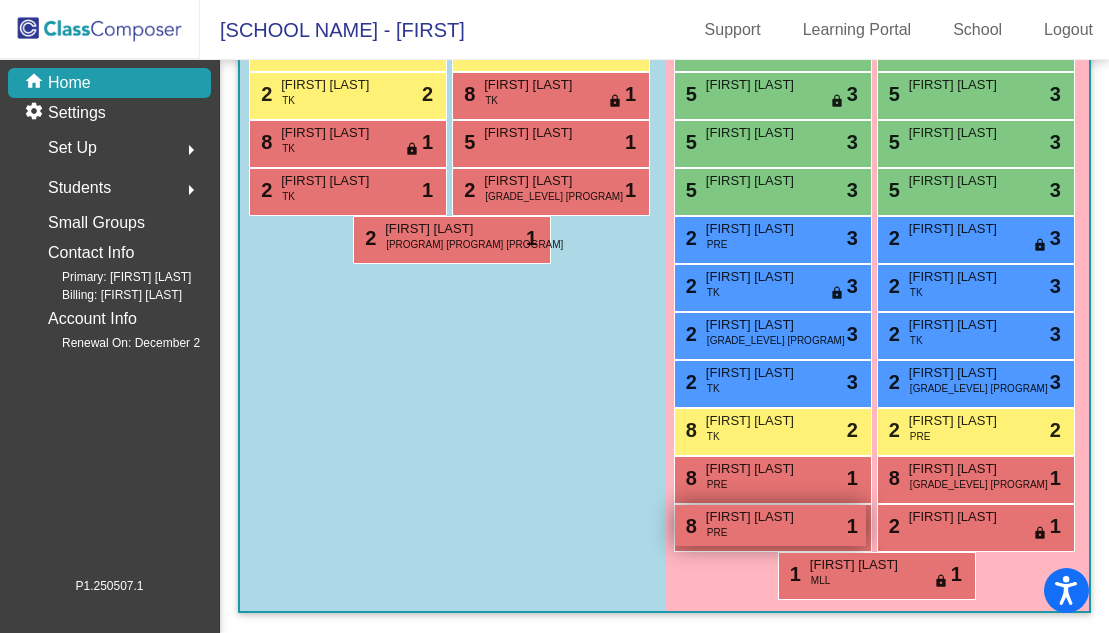 click on "[NUMBER] [FIRST] [LAST] [GRADE_LEVEL] lock do_not_disturb_alt [NUMBER]" at bounding box center [770, 525] 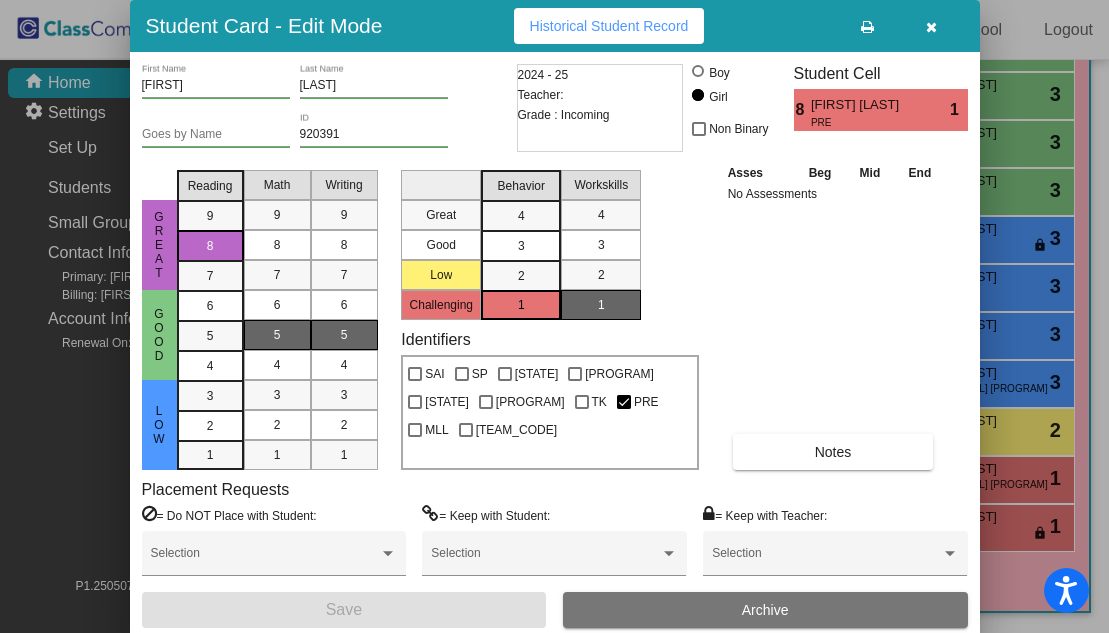 scroll, scrollTop: 0, scrollLeft: 0, axis: both 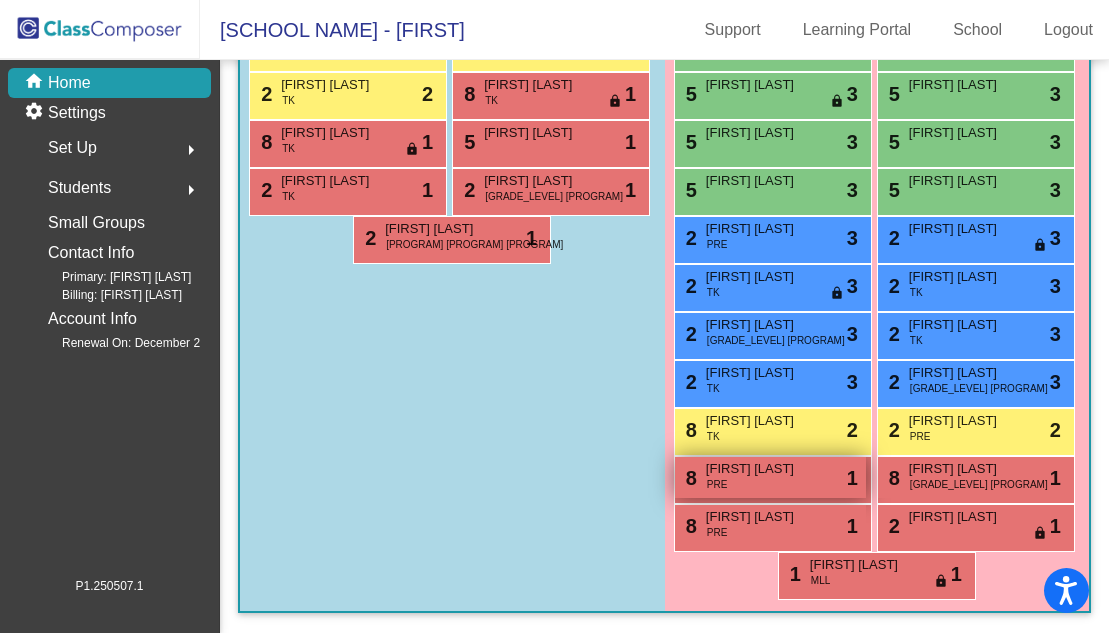 click on "[FIRST] [LAST]" at bounding box center [756, 469] 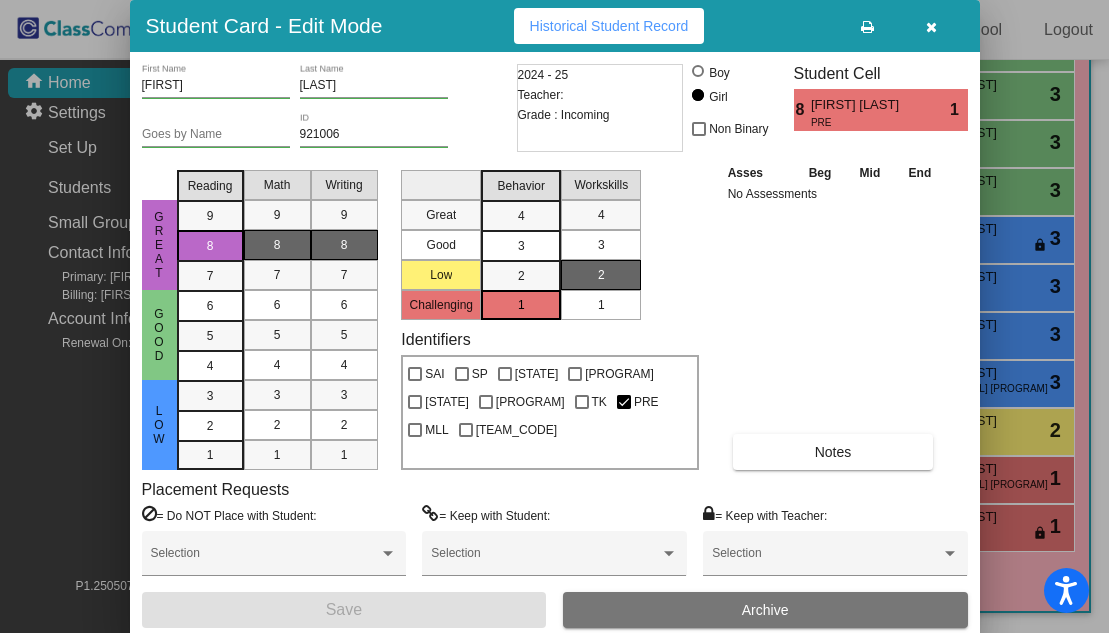 click at bounding box center (932, 26) 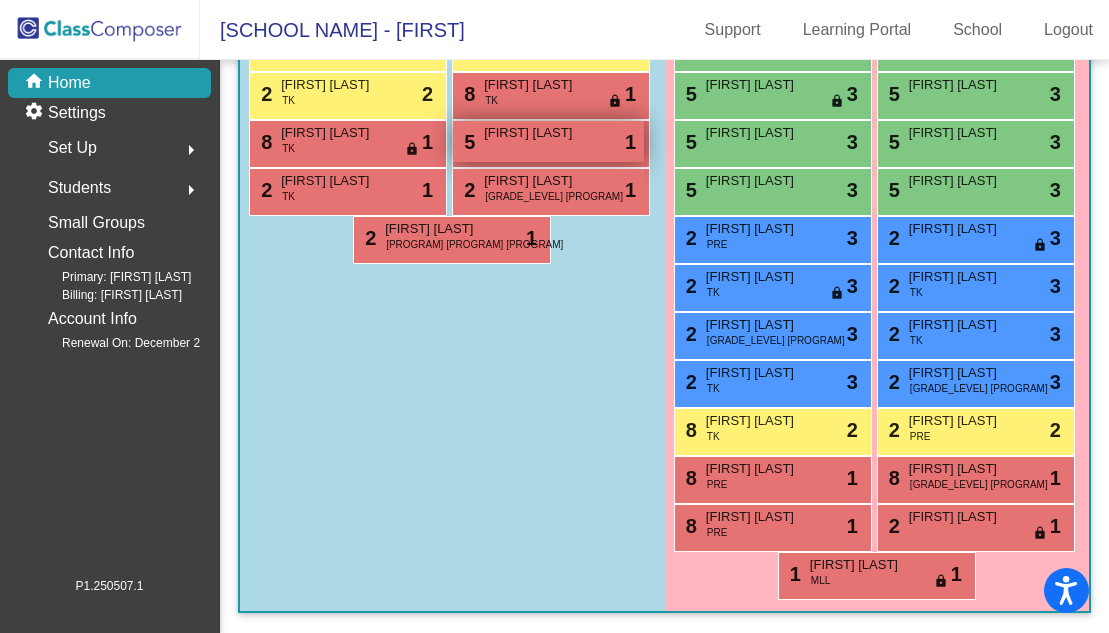 click on "[FIRST] [LAST]" at bounding box center [534, 133] 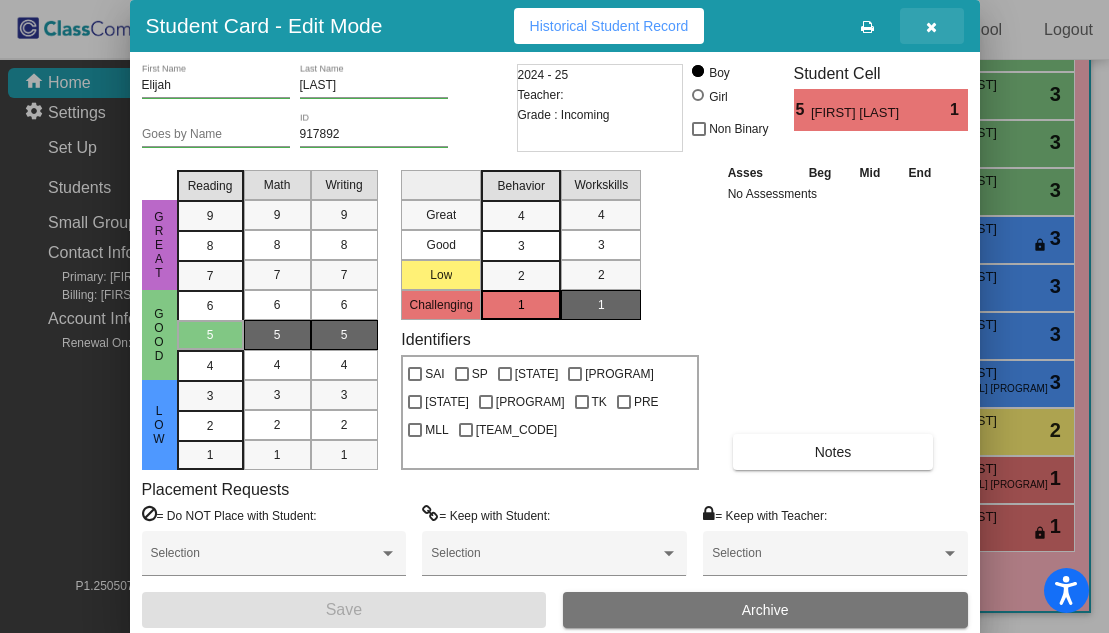 click at bounding box center [931, 27] 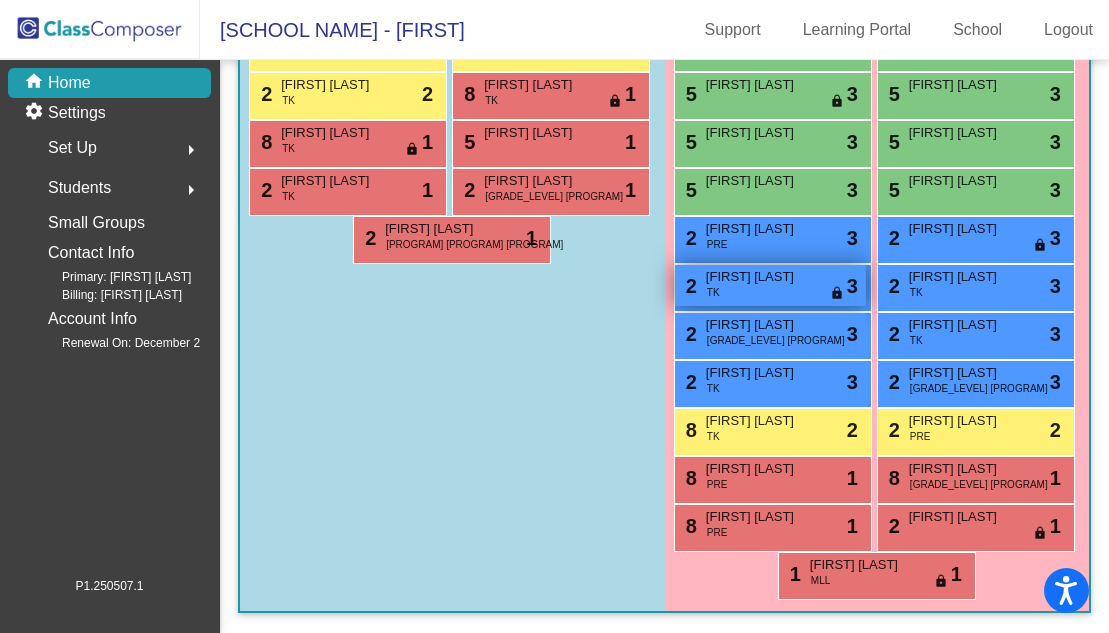 click on "[FIRST] [LAST]" at bounding box center (756, 277) 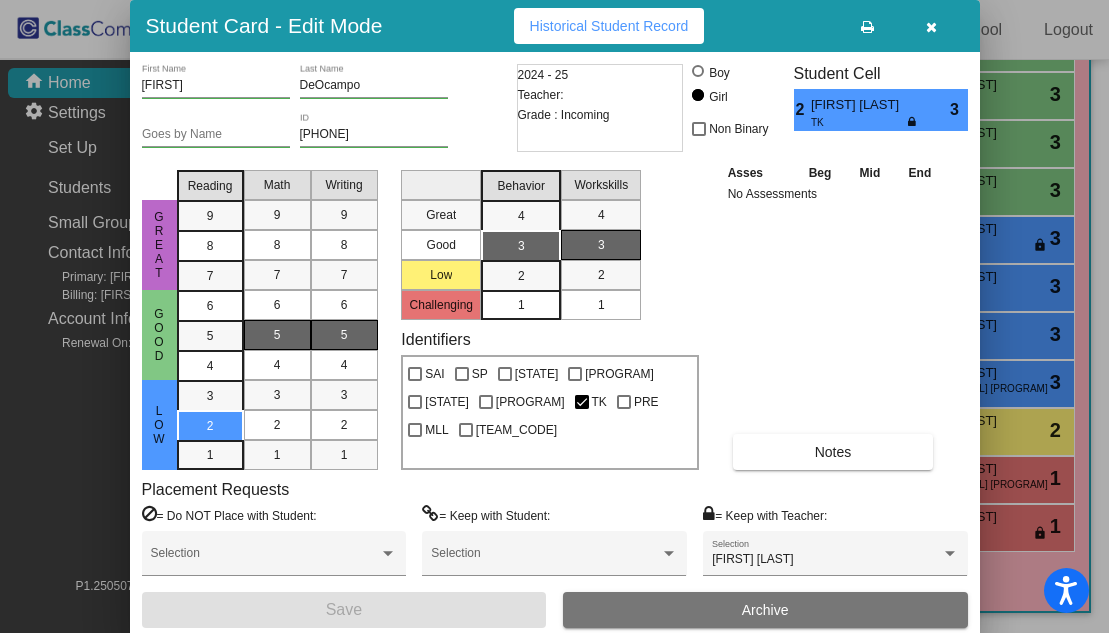 click at bounding box center [932, 26] 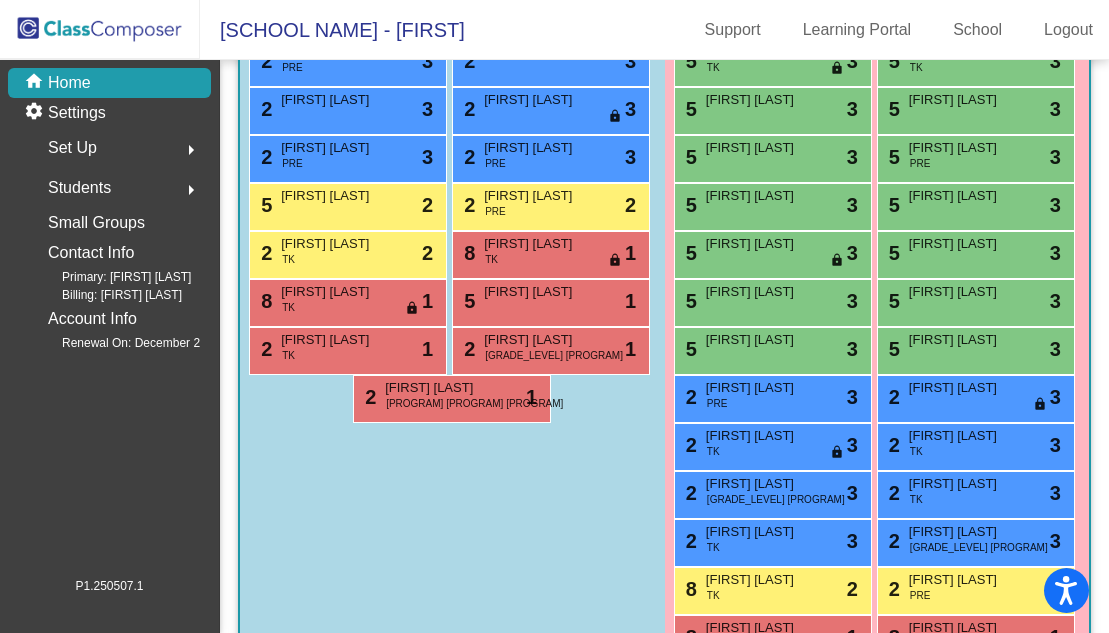 scroll, scrollTop: 1203, scrollLeft: 0, axis: vertical 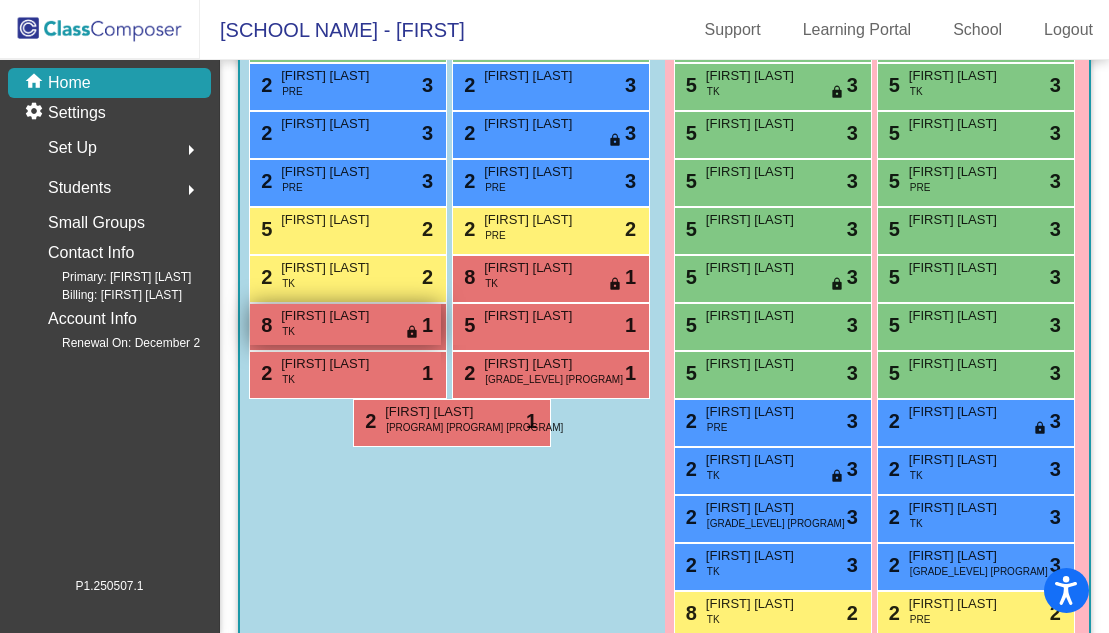 click on "[FIRST] [LAST]" at bounding box center [331, 316] 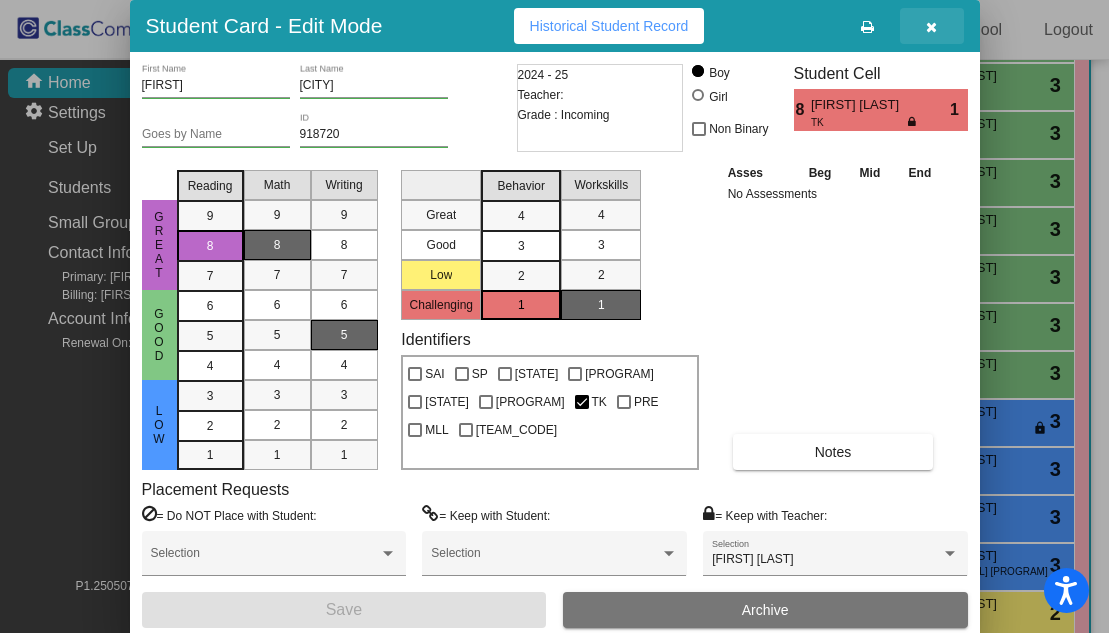 click at bounding box center (931, 26) 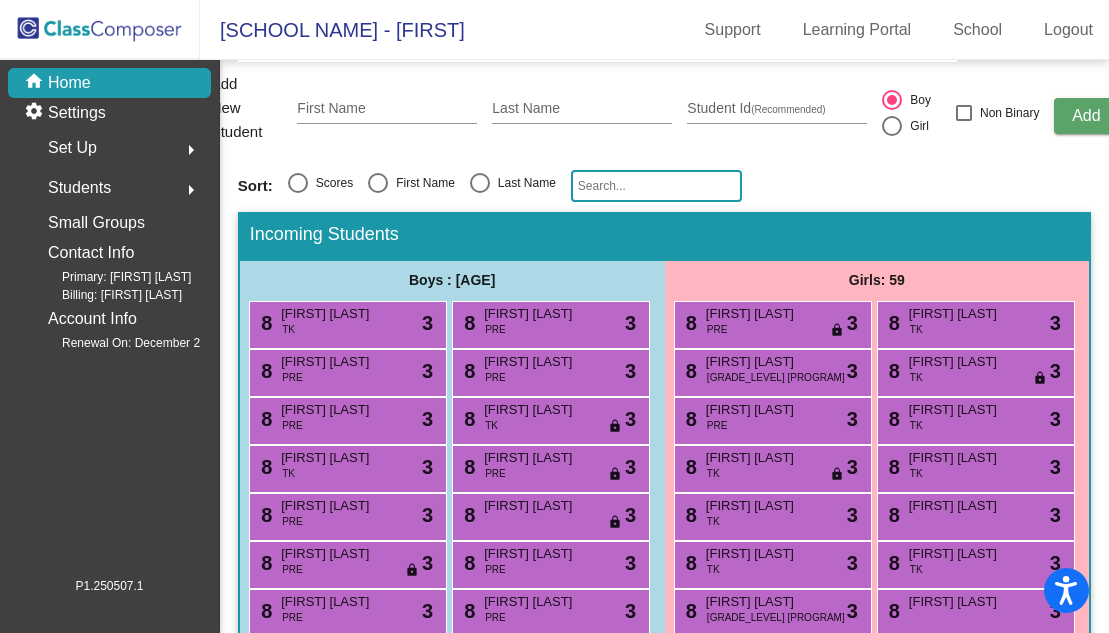 scroll, scrollTop: 244, scrollLeft: 0, axis: vertical 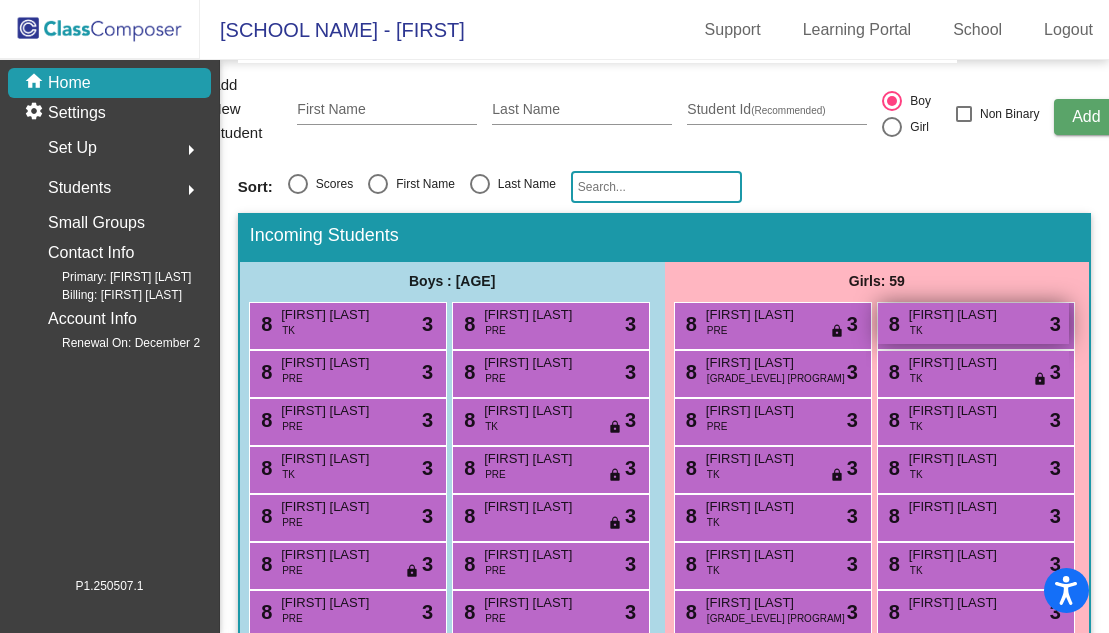 click on "[FIRST] [LAST]" at bounding box center [959, 315] 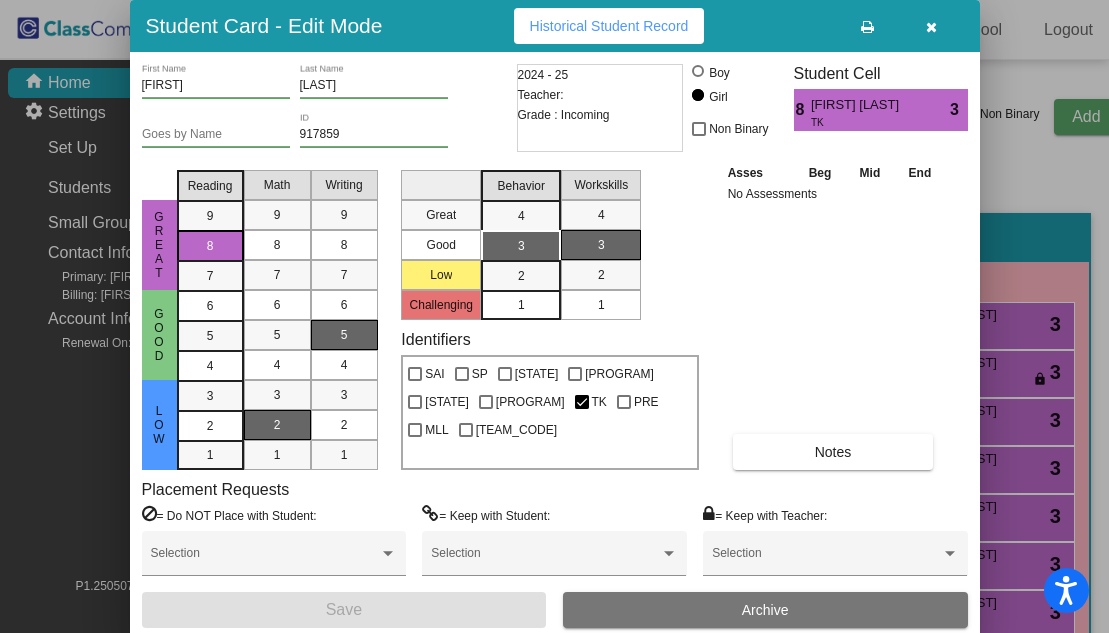 click at bounding box center [931, 27] 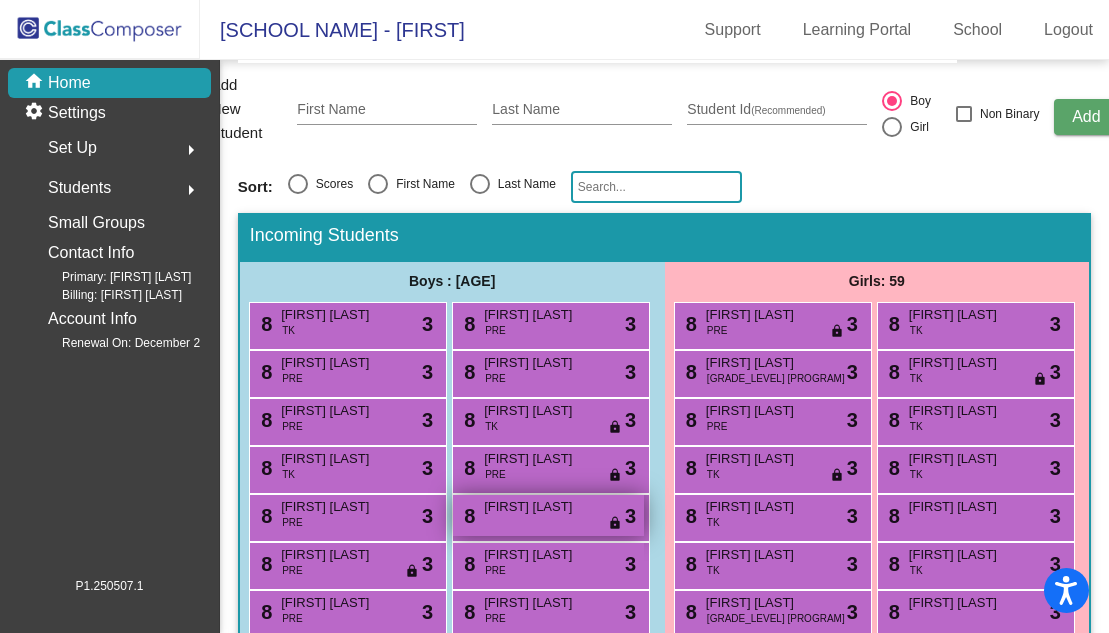 click on "[FIRST] [LAST]" at bounding box center [534, 507] 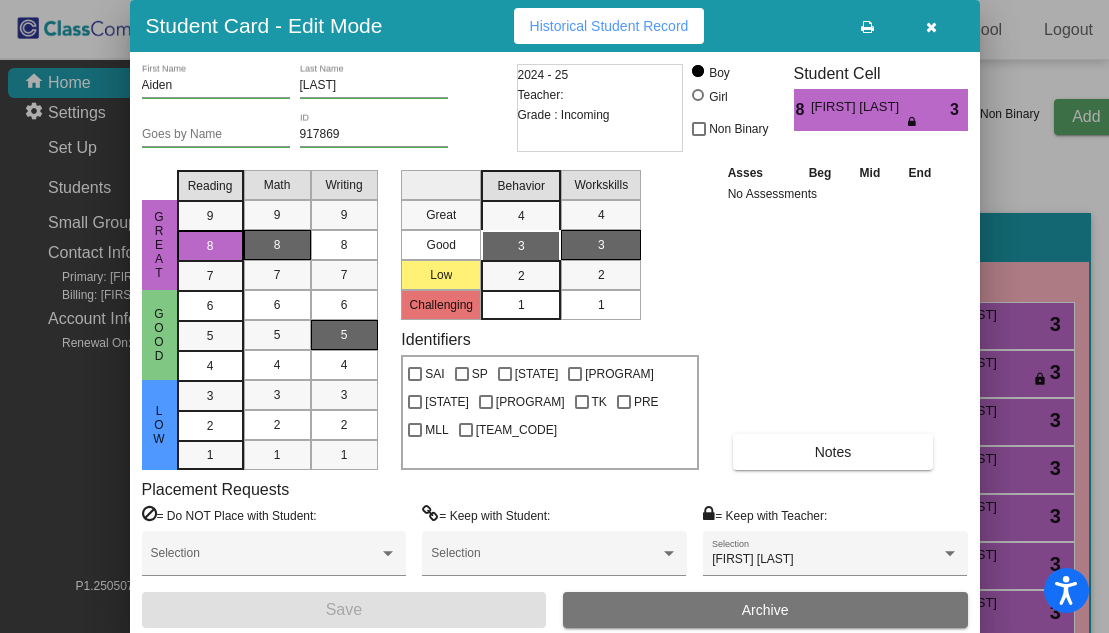 click at bounding box center (931, 27) 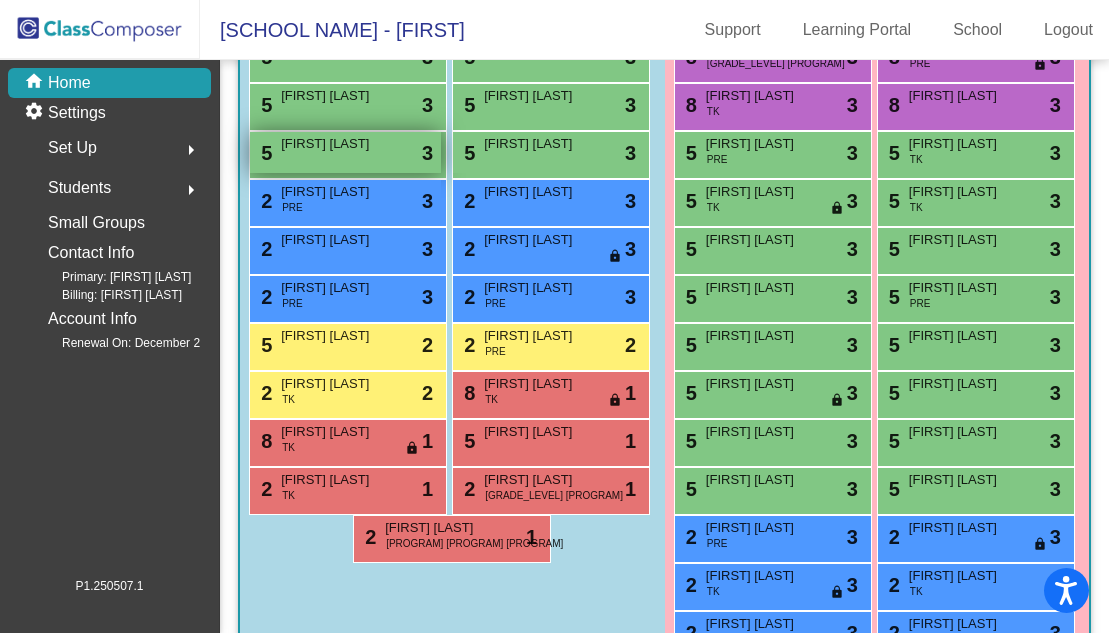 scroll, scrollTop: 1094, scrollLeft: 0, axis: vertical 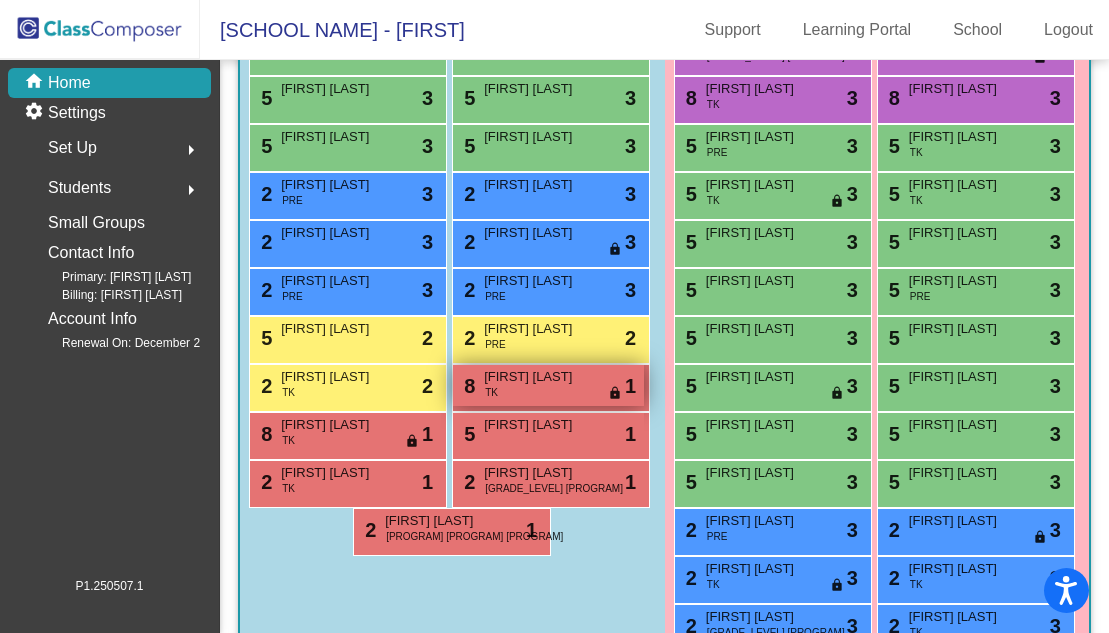 click on "[FIRST] [LAST]" at bounding box center (534, 377) 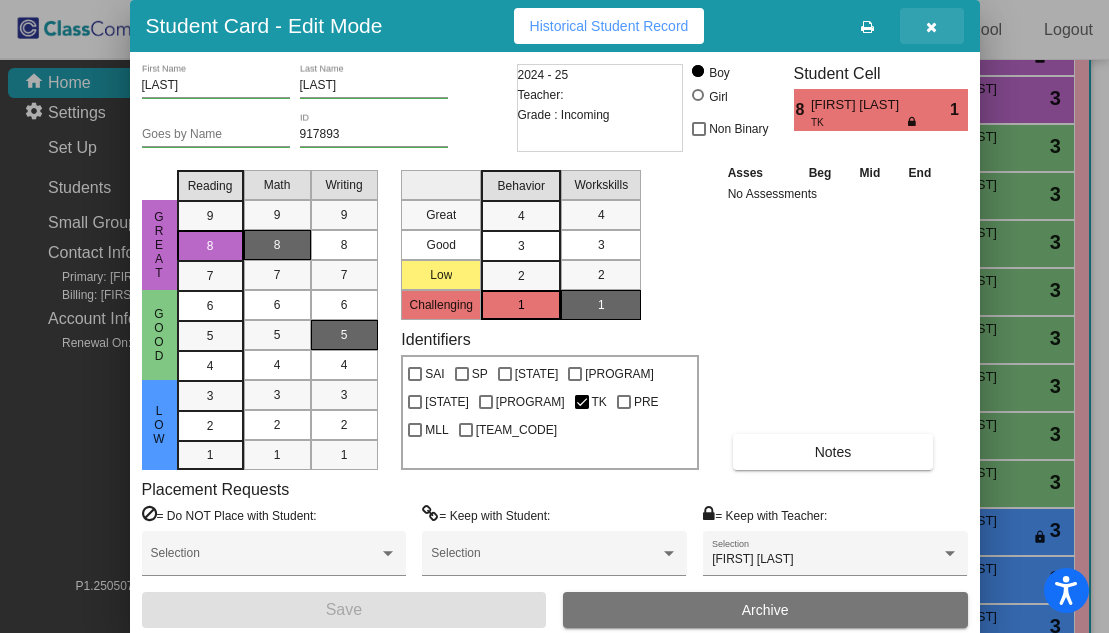 click at bounding box center [931, 27] 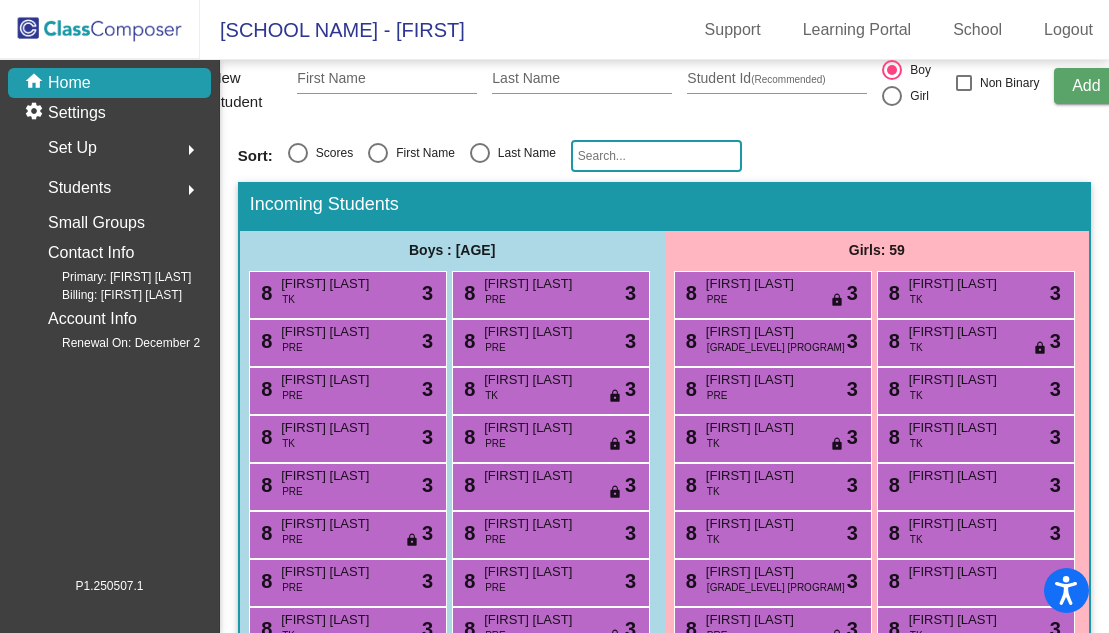 scroll, scrollTop: 274, scrollLeft: 0, axis: vertical 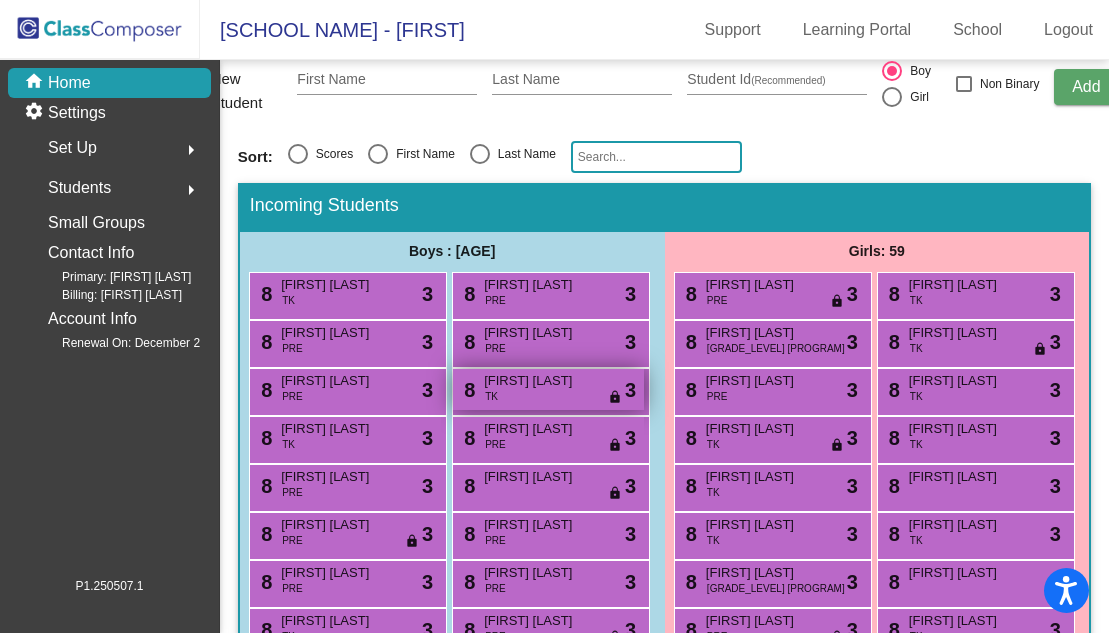 click on "[NUMBER] [FIRST] [LAST] TK lock do_not_disturb_alt [NUMBER]" at bounding box center (548, 389) 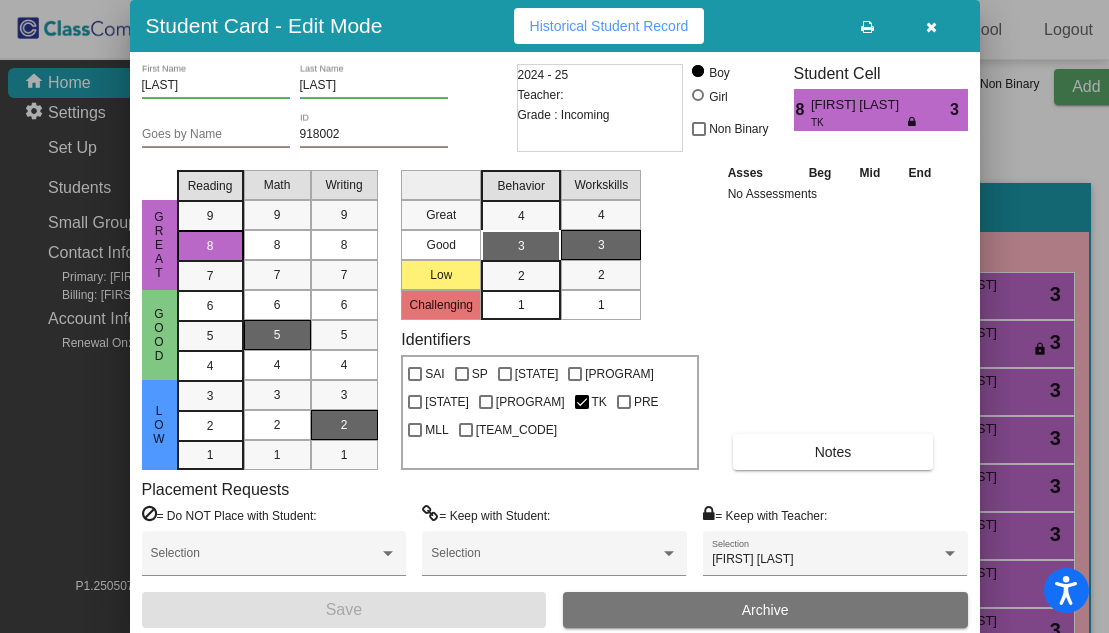 click at bounding box center (931, 27) 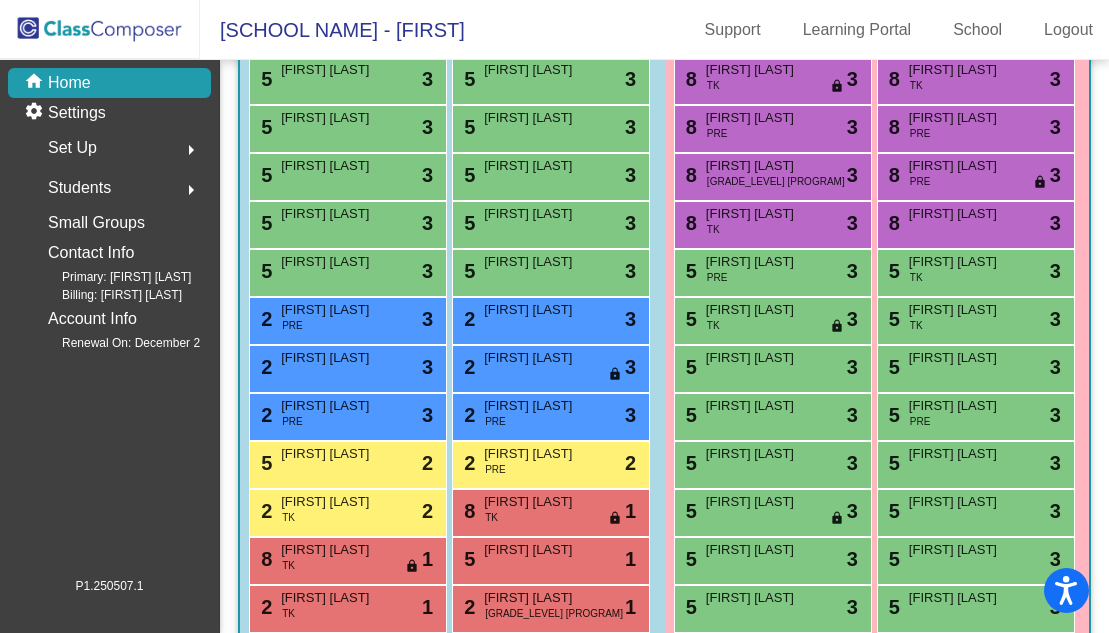 scroll, scrollTop: 981, scrollLeft: 0, axis: vertical 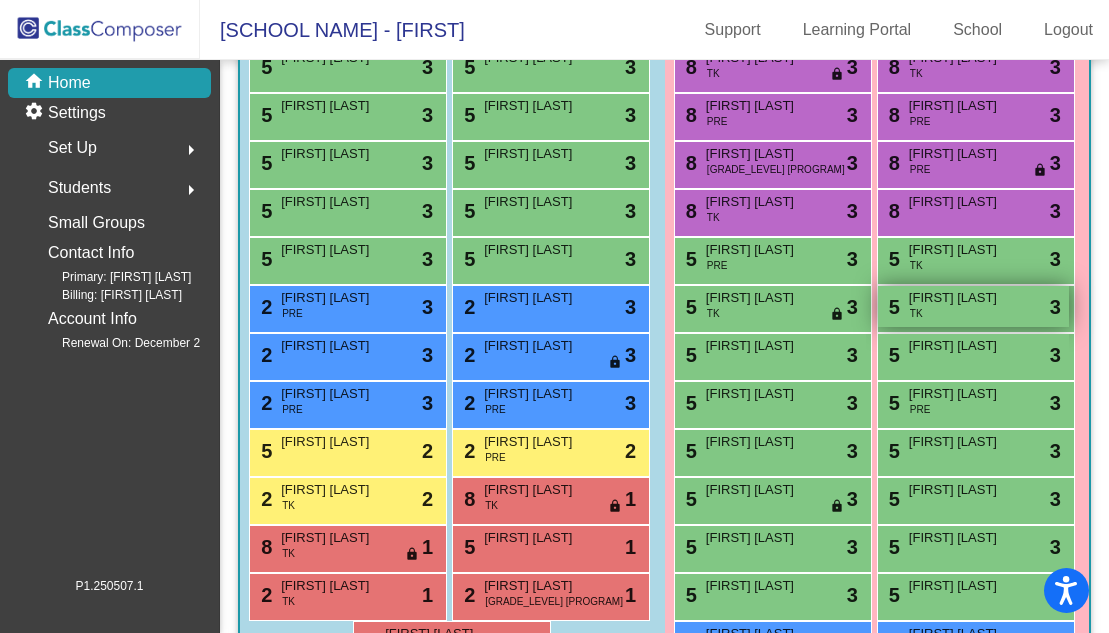 click on "[NUMBER] [FIRST] [LAST] TK lock do_not_disturb_alt [NUMBER]" at bounding box center [973, 306] 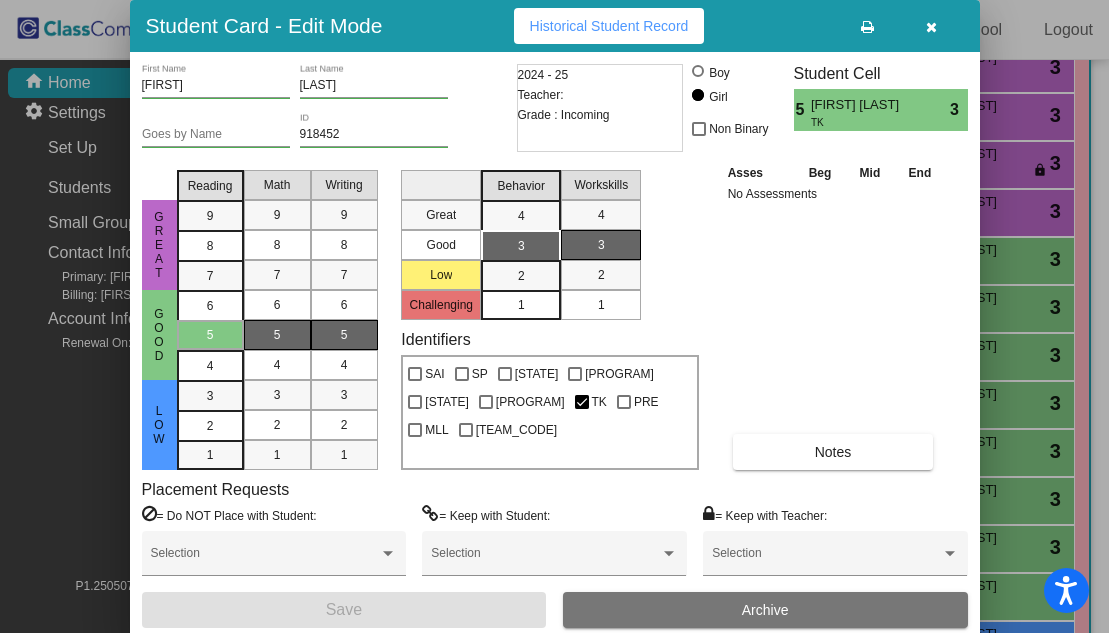 click at bounding box center [931, 27] 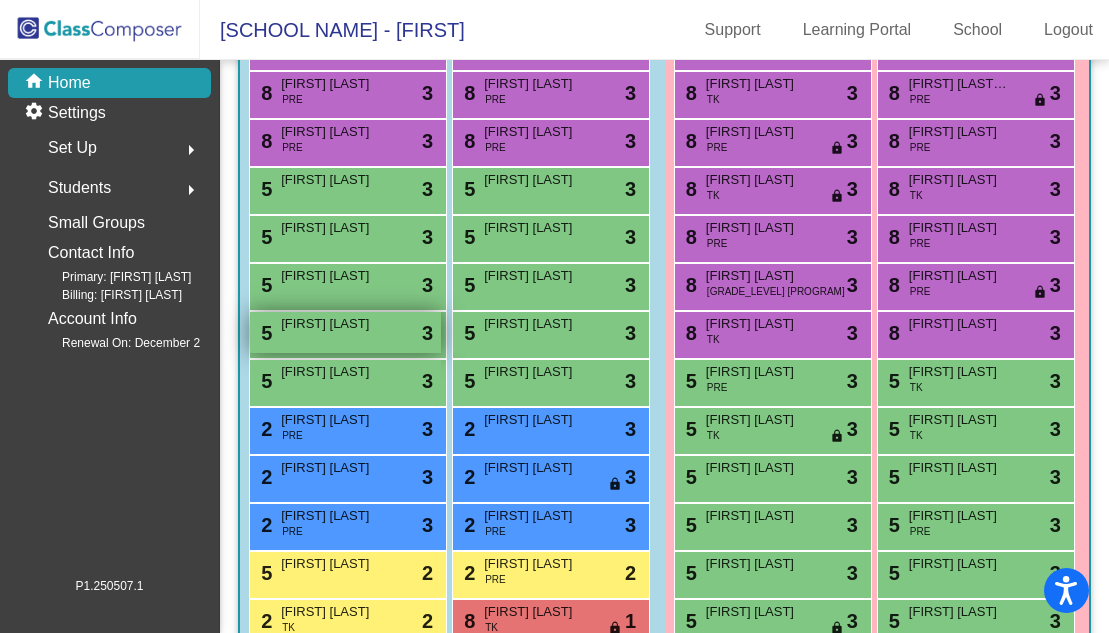 scroll, scrollTop: 861, scrollLeft: 0, axis: vertical 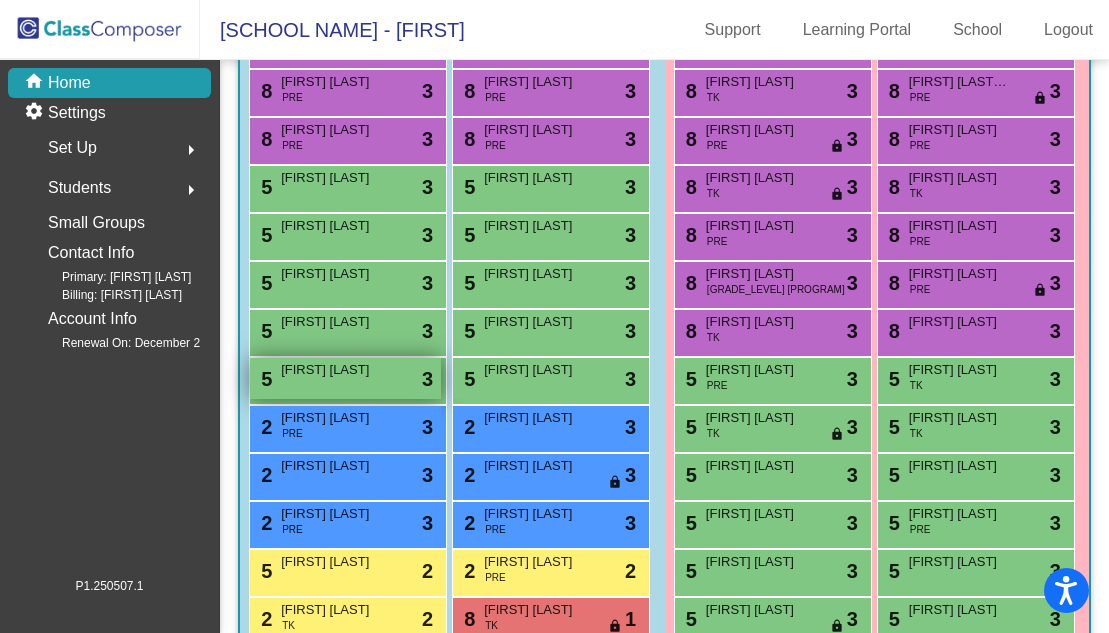 click on "[FIRST] [LAST]" at bounding box center [331, 370] 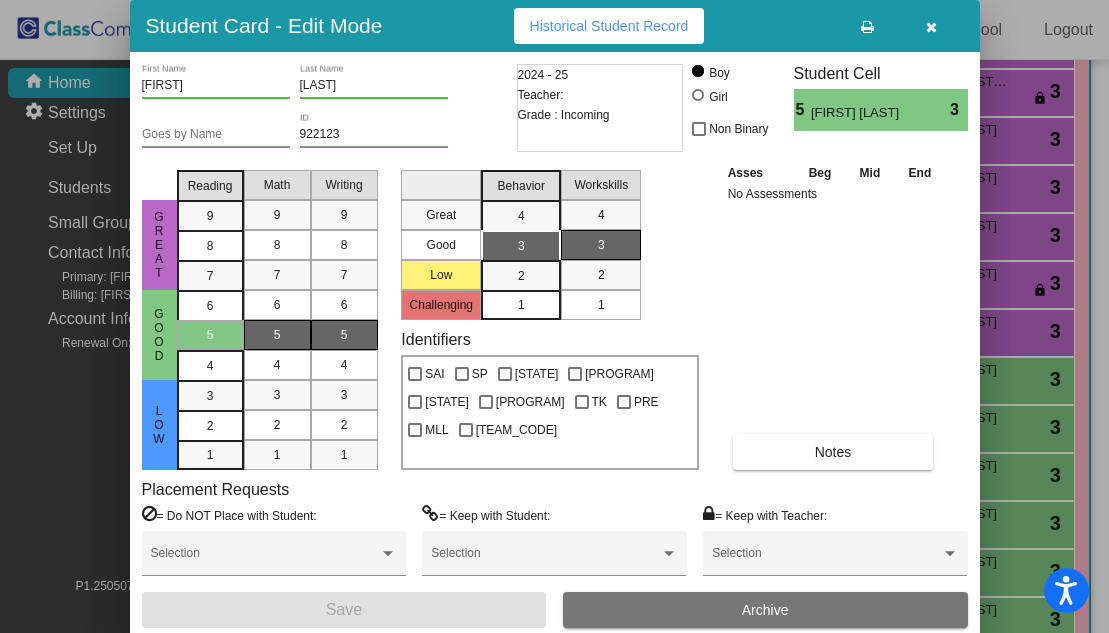 click at bounding box center [931, 27] 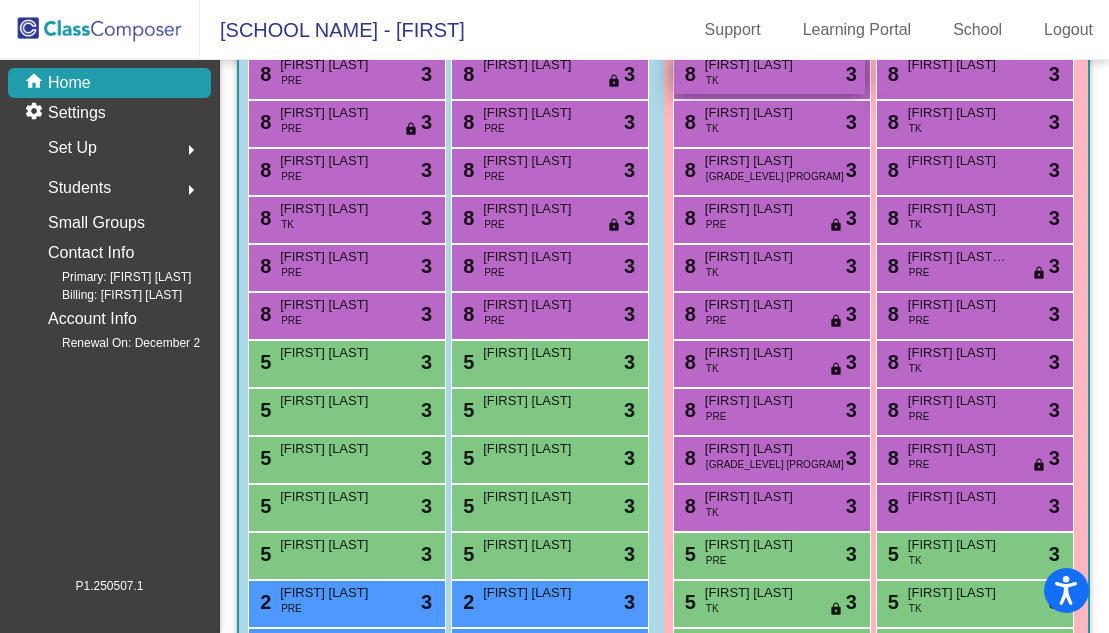 scroll, scrollTop: 688, scrollLeft: 1, axis: both 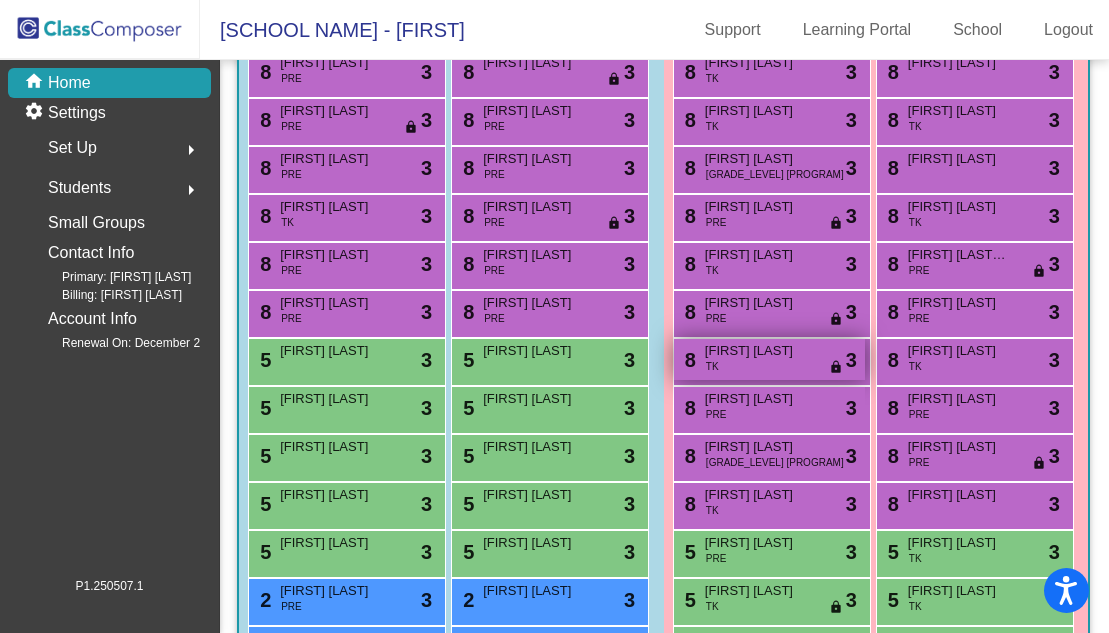 click on "[FIRST] [LAST]" at bounding box center [755, 351] 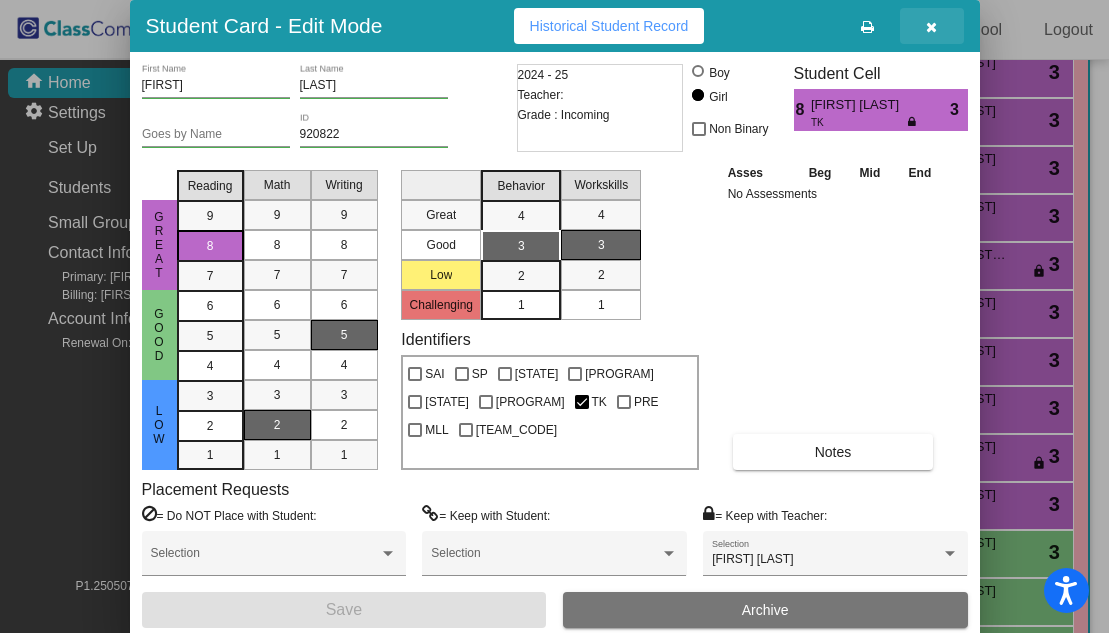 click at bounding box center (931, 27) 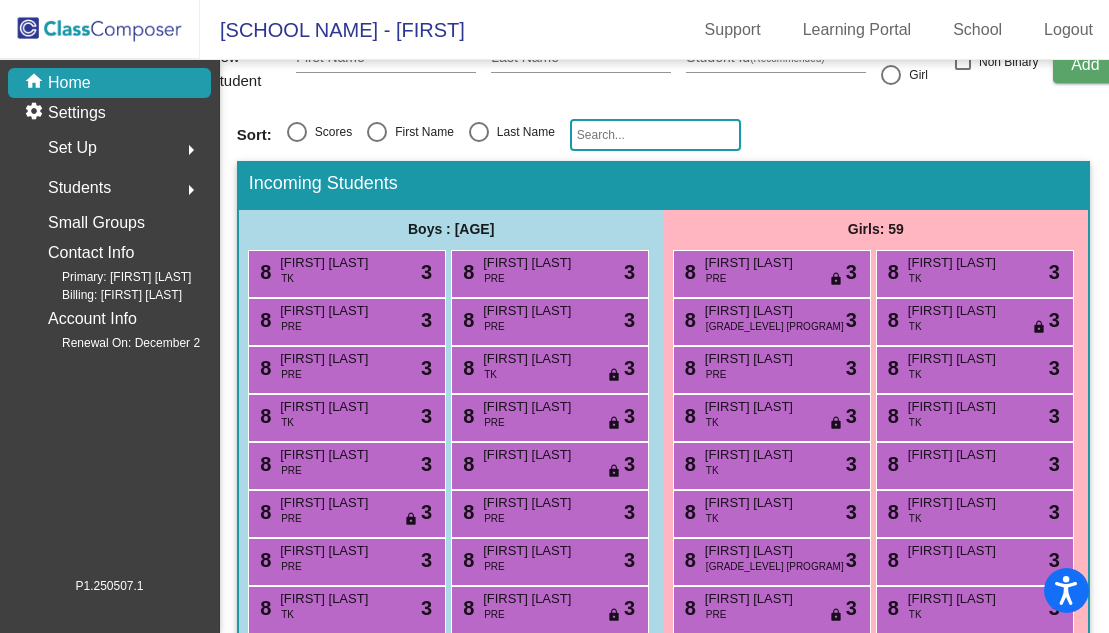 scroll, scrollTop: 290, scrollLeft: 1, axis: both 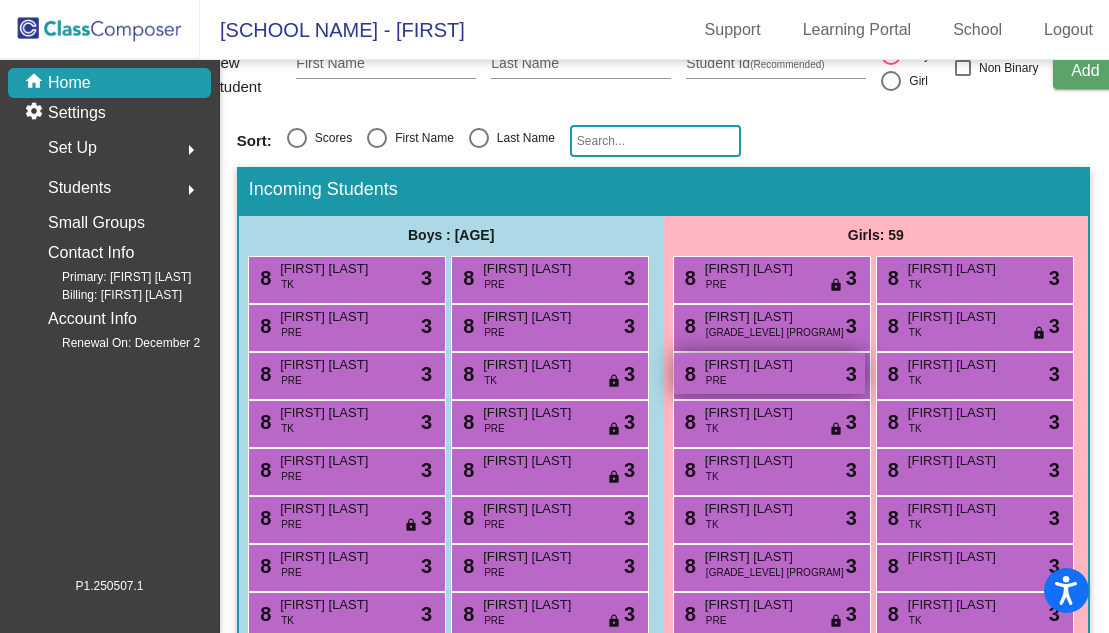 click on "[NUMBER] [FIRST] [LAST] [GRADE_LEVEL] lock do_not_disturb_alt [NUMBER]" at bounding box center (769, 373) 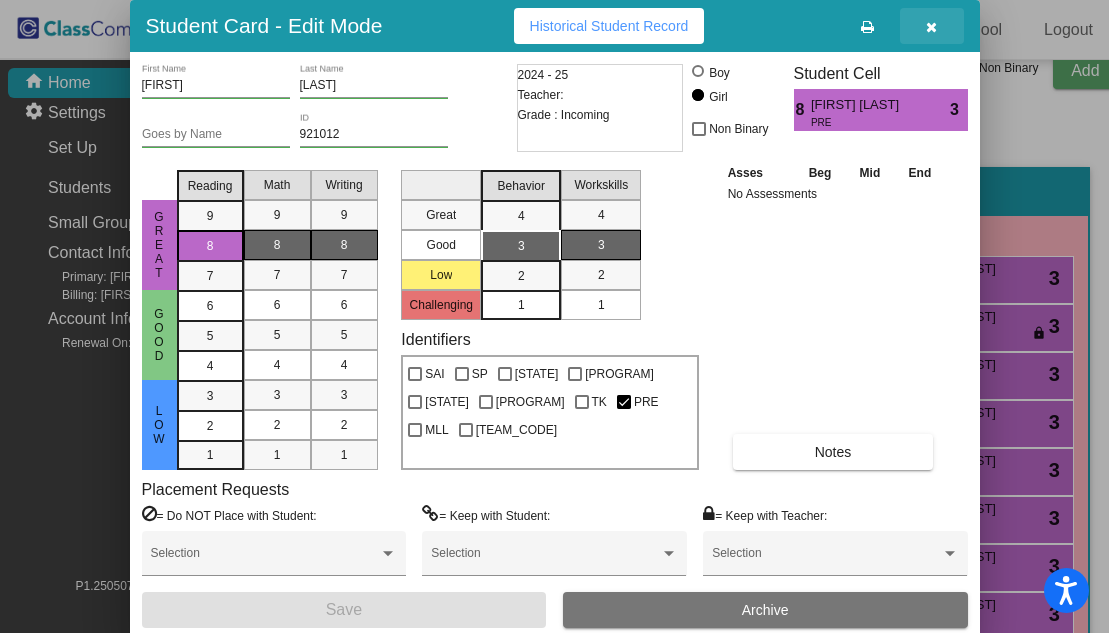 click at bounding box center [931, 27] 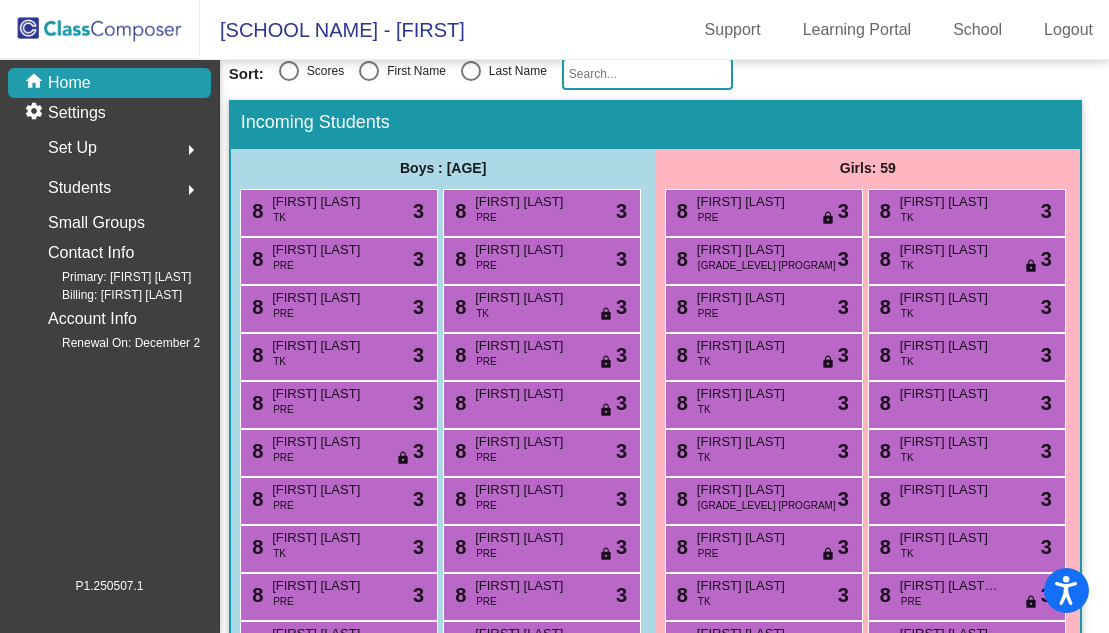 scroll, scrollTop: 358, scrollLeft: 9, axis: both 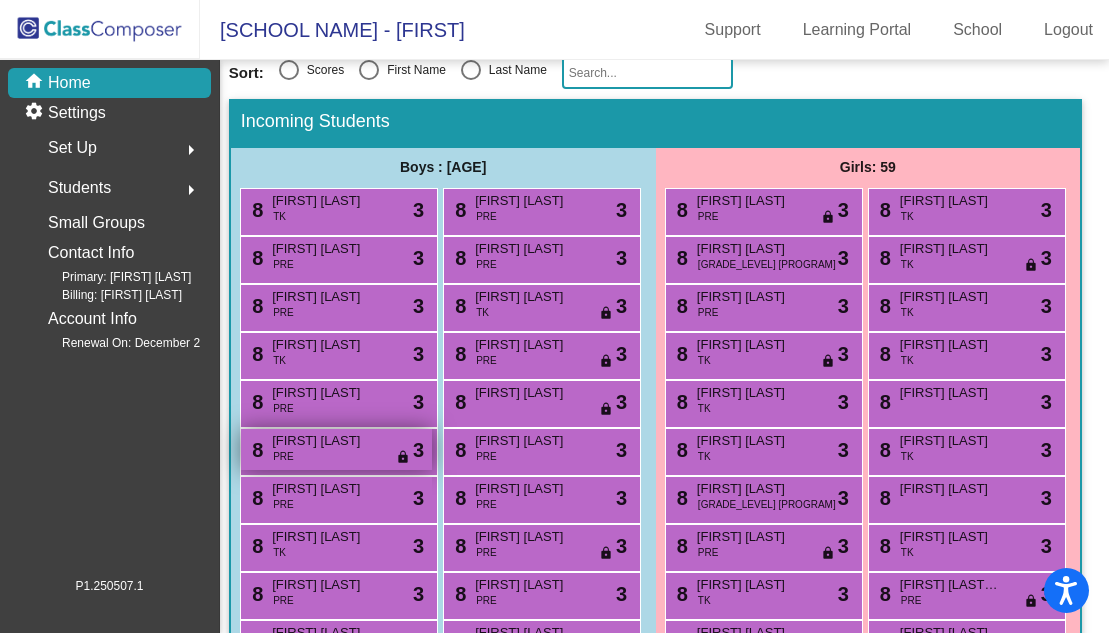 click on "[FIRST] [LAST]" at bounding box center (322, 441) 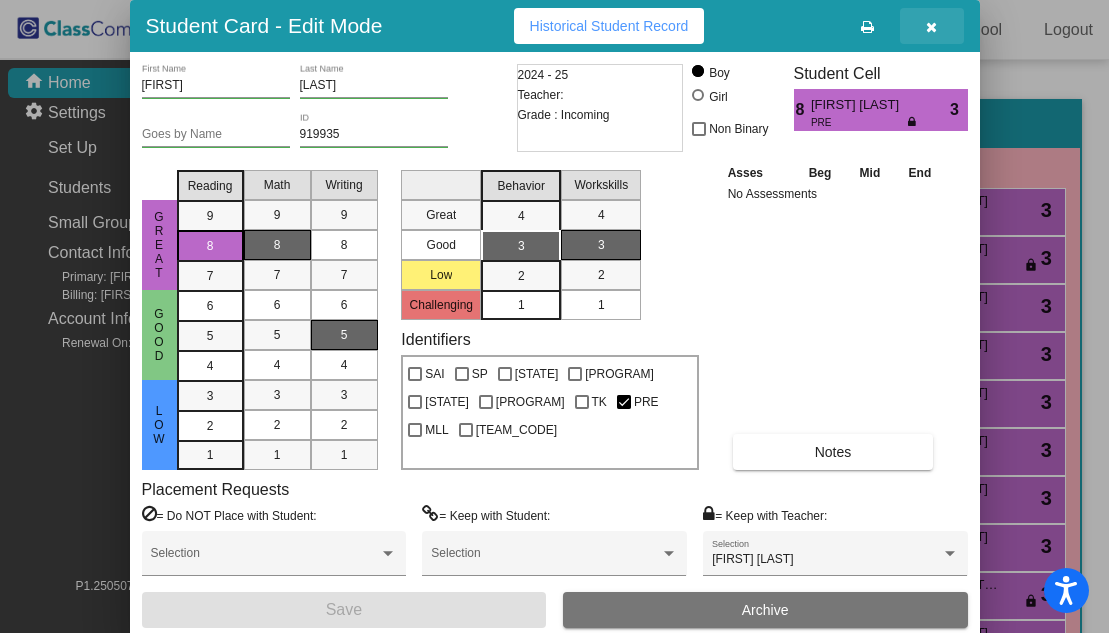 click at bounding box center (931, 27) 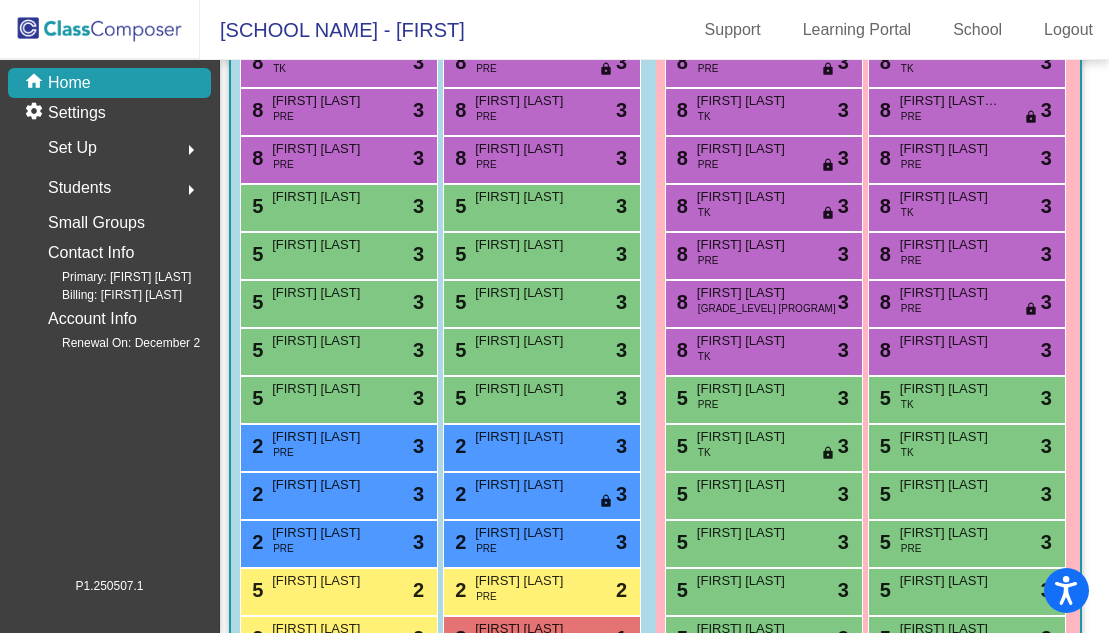 scroll, scrollTop: 844, scrollLeft: 9, axis: both 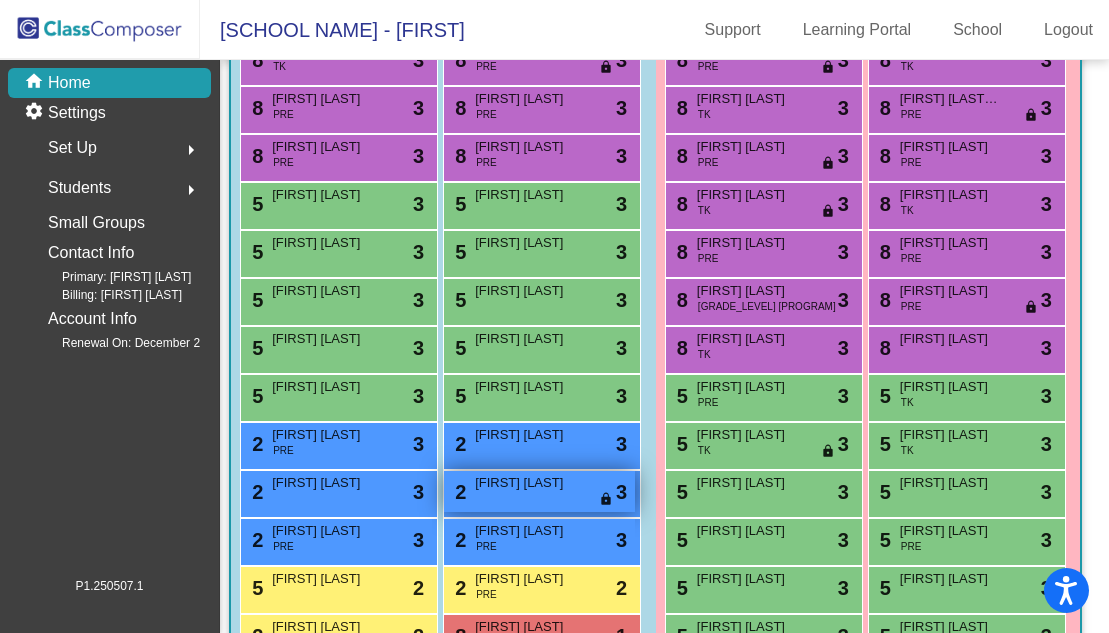 click on "[FIRST] [LAST]" at bounding box center [525, 483] 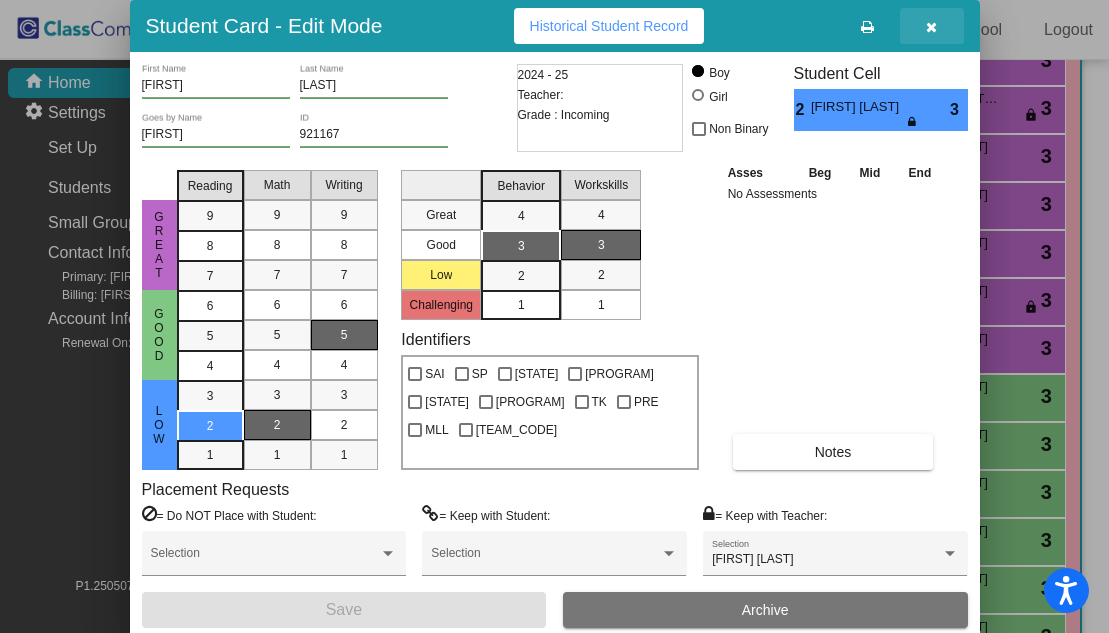 click at bounding box center (931, 27) 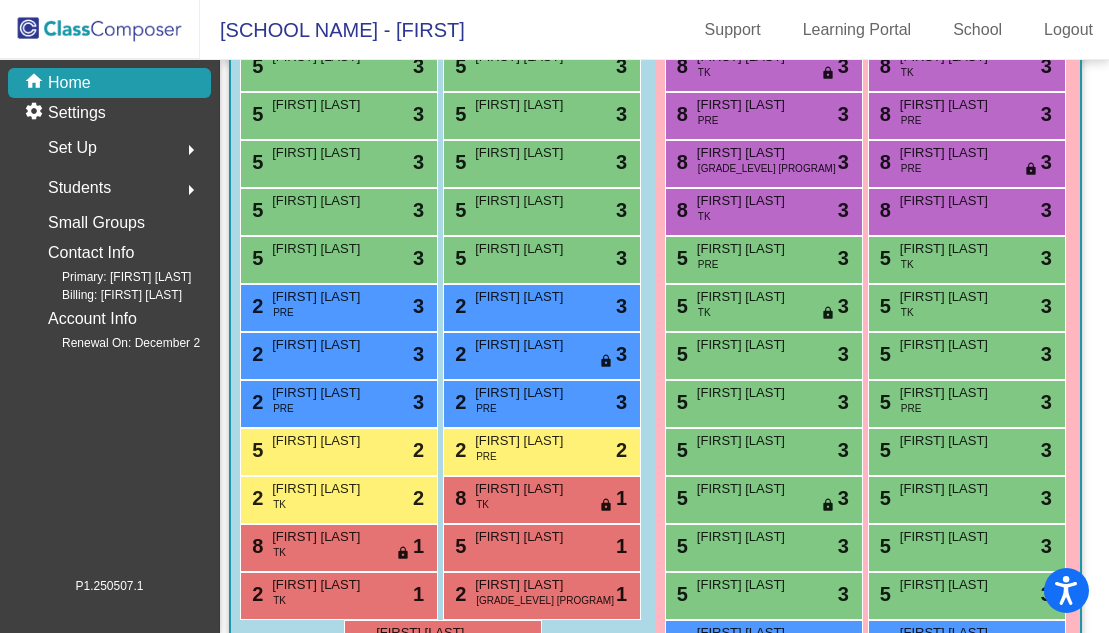 scroll, scrollTop: 999, scrollLeft: 9, axis: both 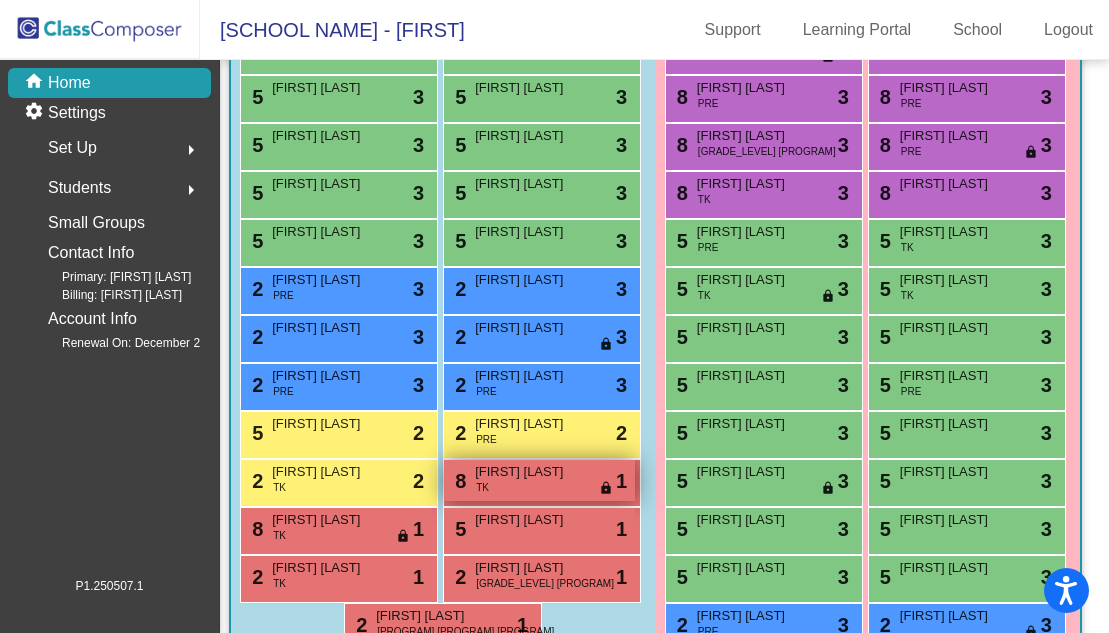 click on "[NUMBER] [FIRST] [LAST] TK lock do_not_disturb_alt [NUMBER]" at bounding box center [539, 480] 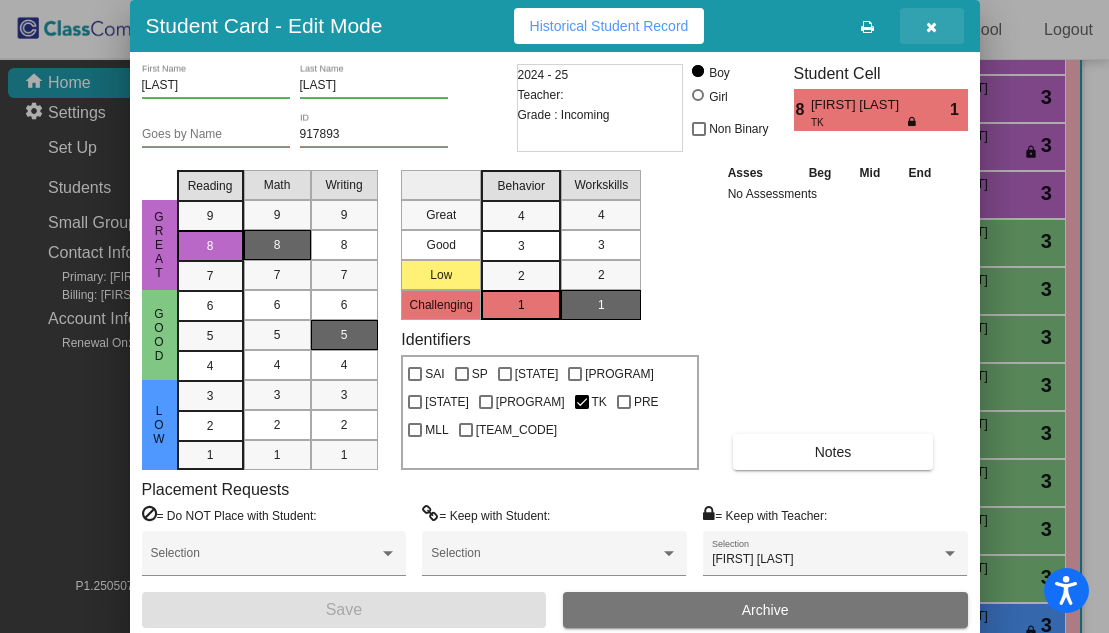 click at bounding box center [931, 27] 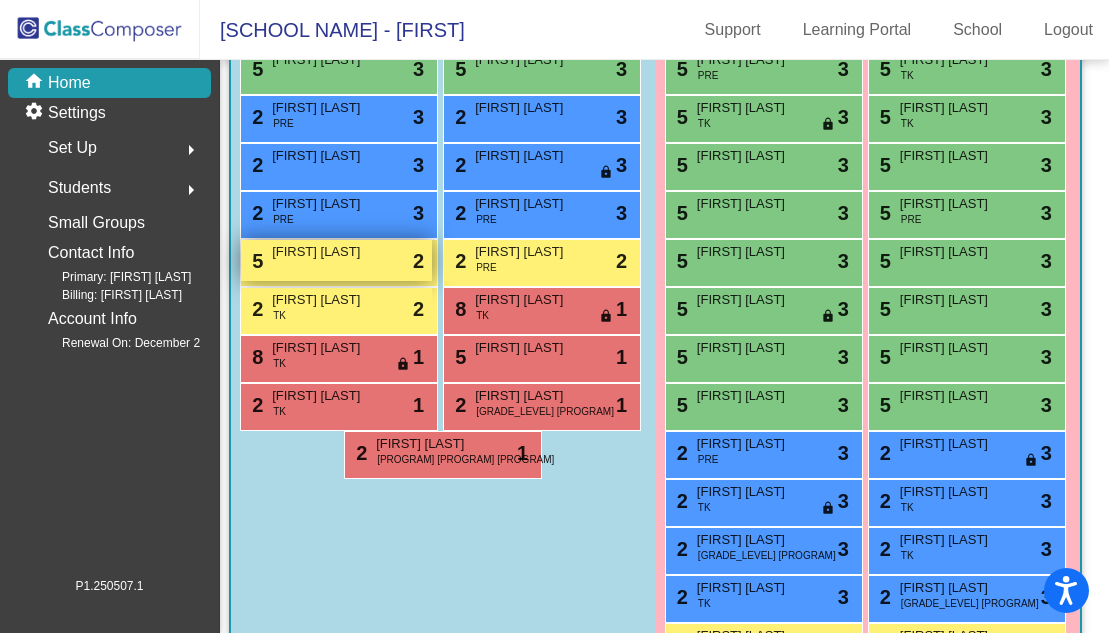 scroll, scrollTop: 1181, scrollLeft: 9, axis: both 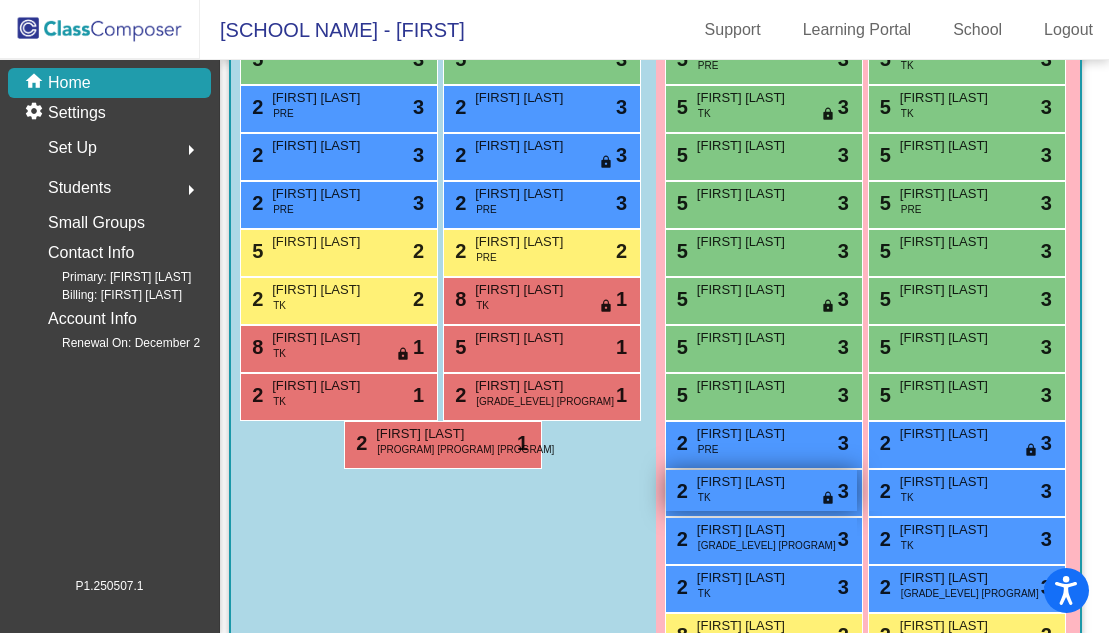 click on "[FIRST] [LAST]" at bounding box center (747, 482) 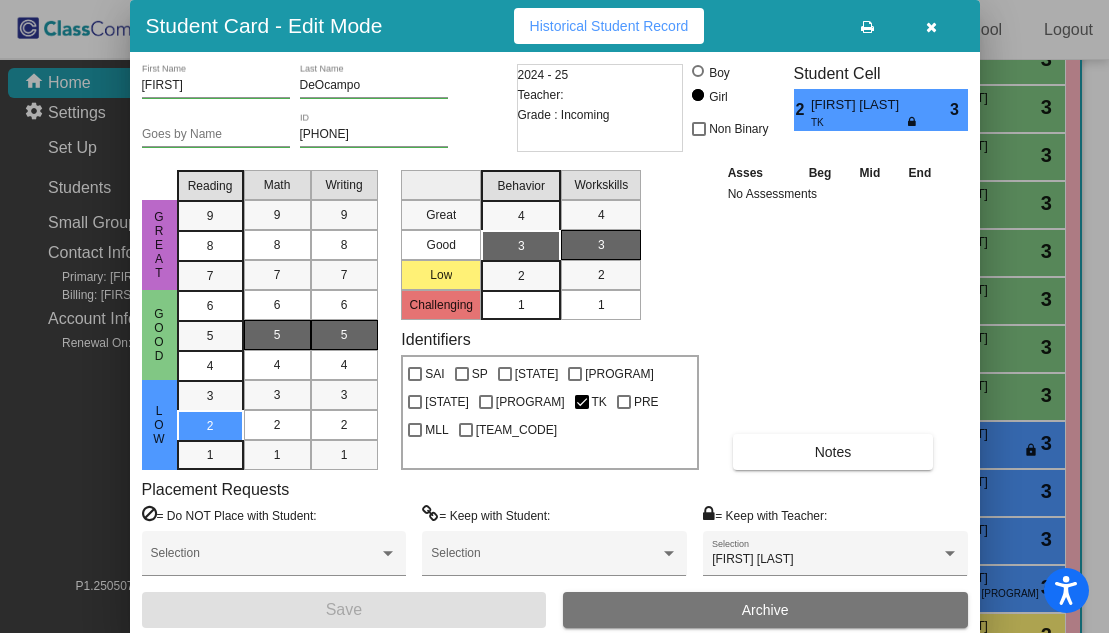 scroll, scrollTop: 0, scrollLeft: 0, axis: both 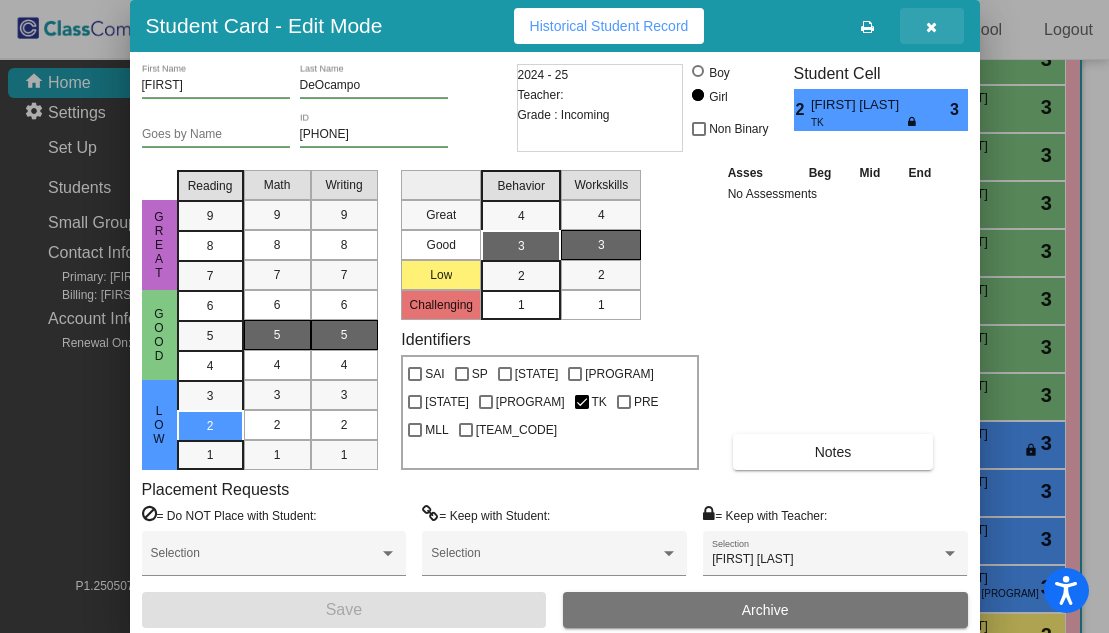 click at bounding box center [931, 27] 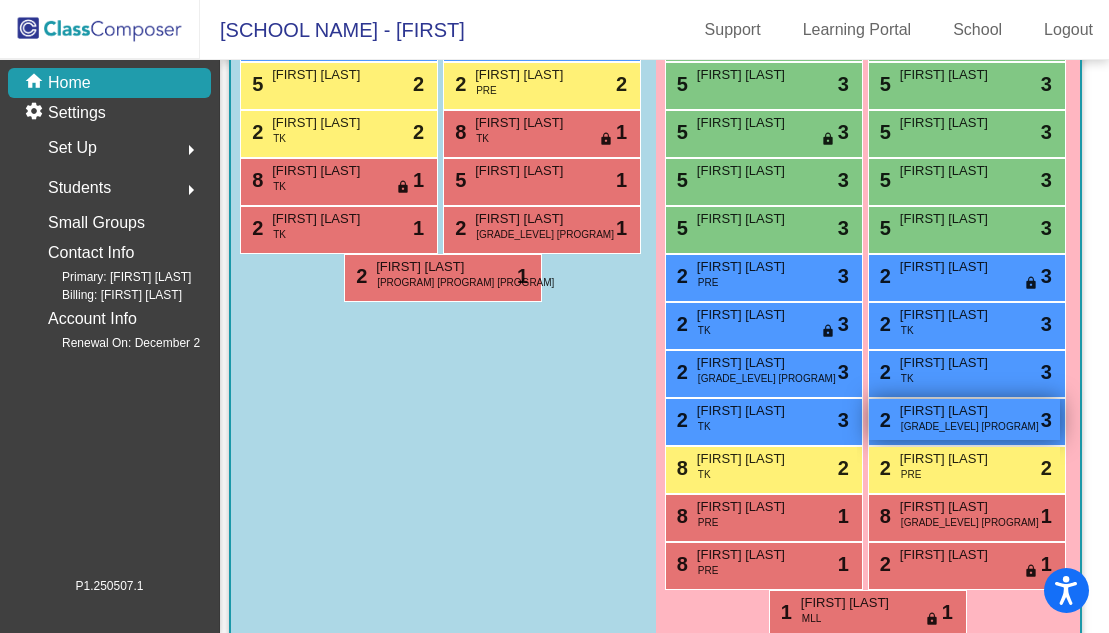 scroll, scrollTop: 1396, scrollLeft: 9, axis: both 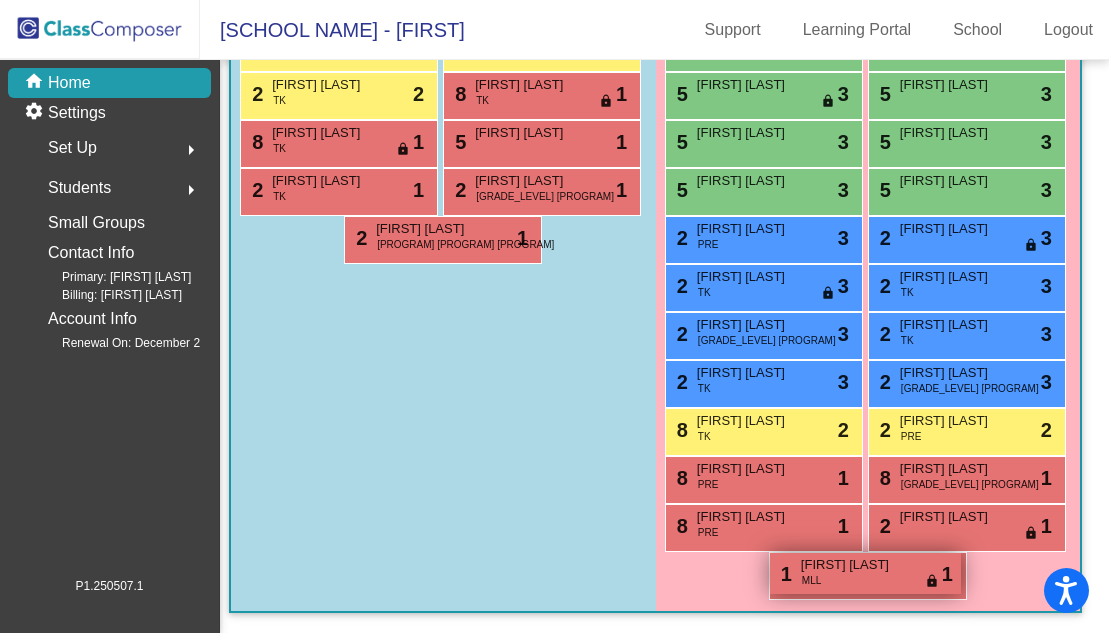 click on "[NUMBER] [FIRST] [LAST] TK lock do_not_disturb_alt [NUMBER]" at bounding box center (865, 573) 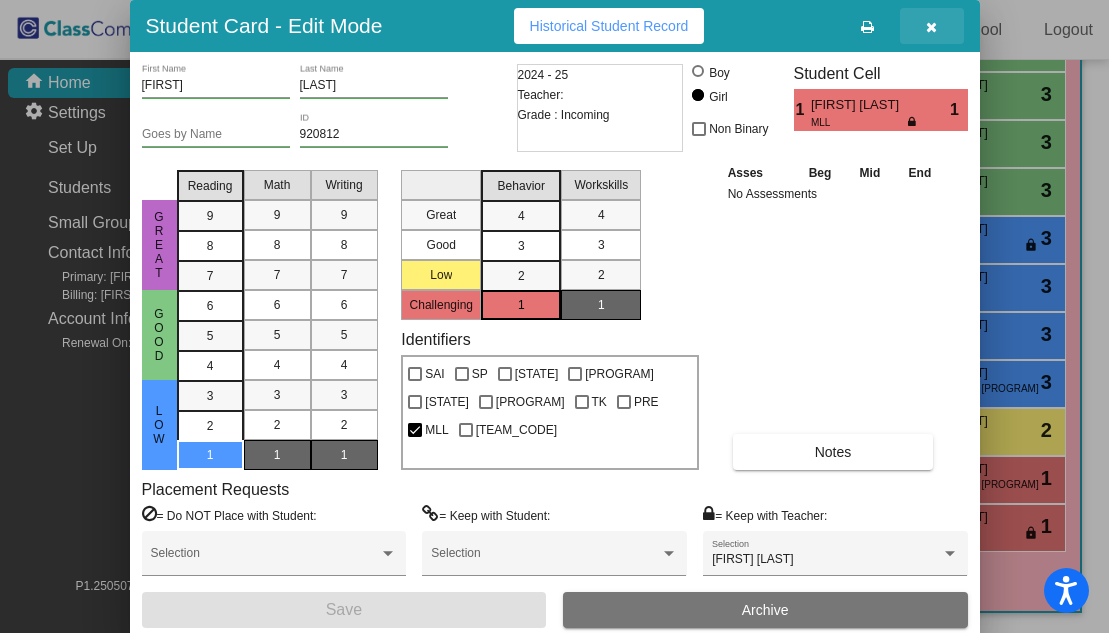 click at bounding box center (932, 26) 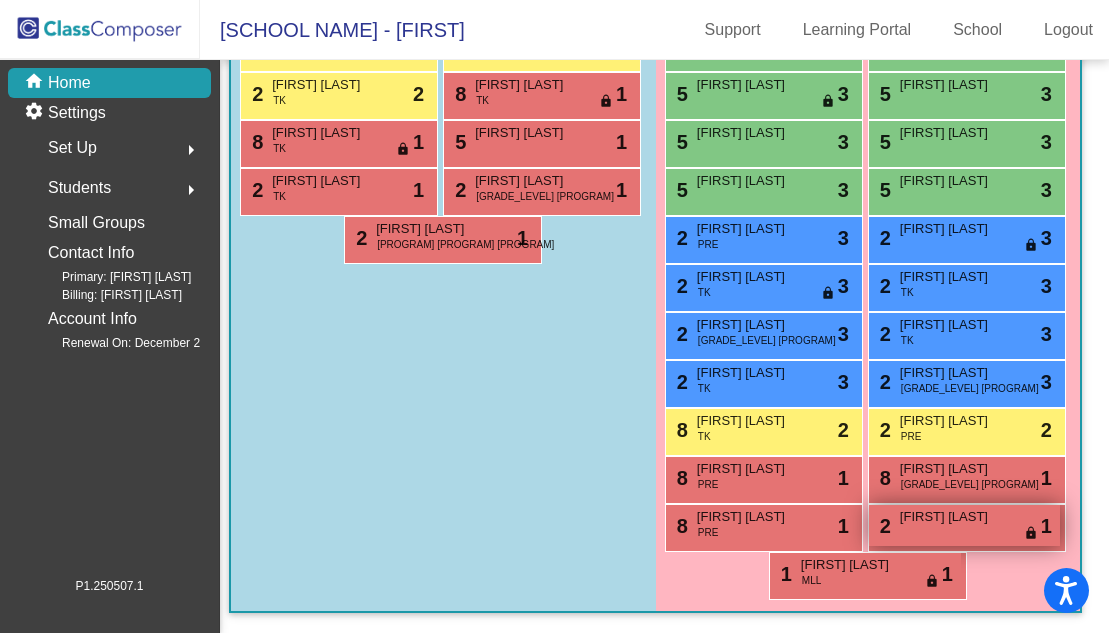 click on "[FIRST] [LAST]" at bounding box center (950, 517) 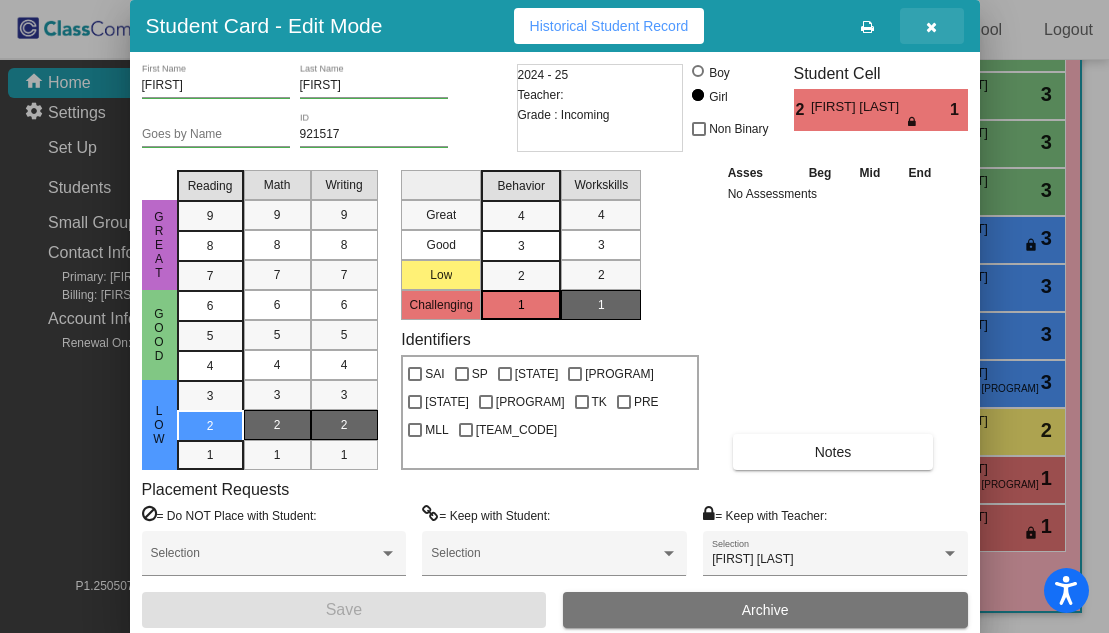 click at bounding box center [931, 27] 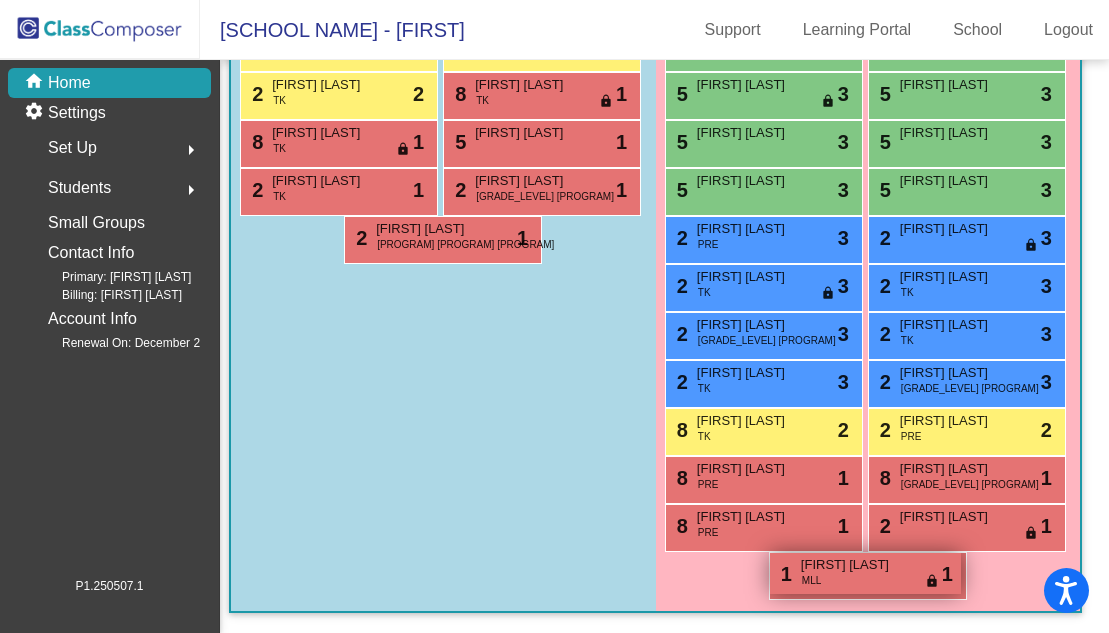 click on "[FIRST] [LAST]" at bounding box center (851, 565) 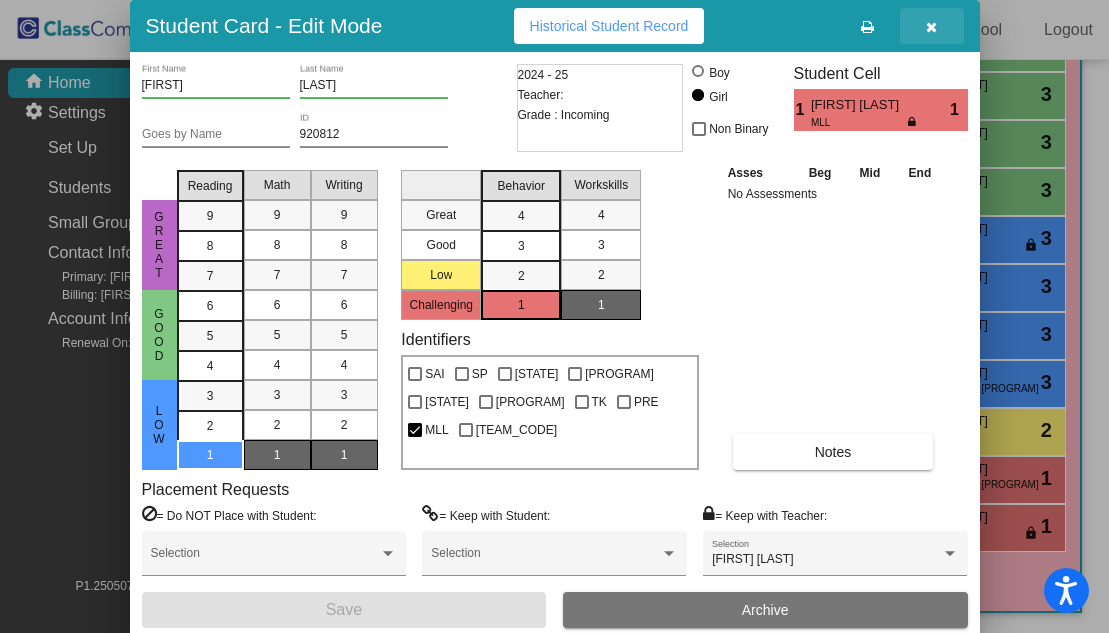 click at bounding box center (932, 26) 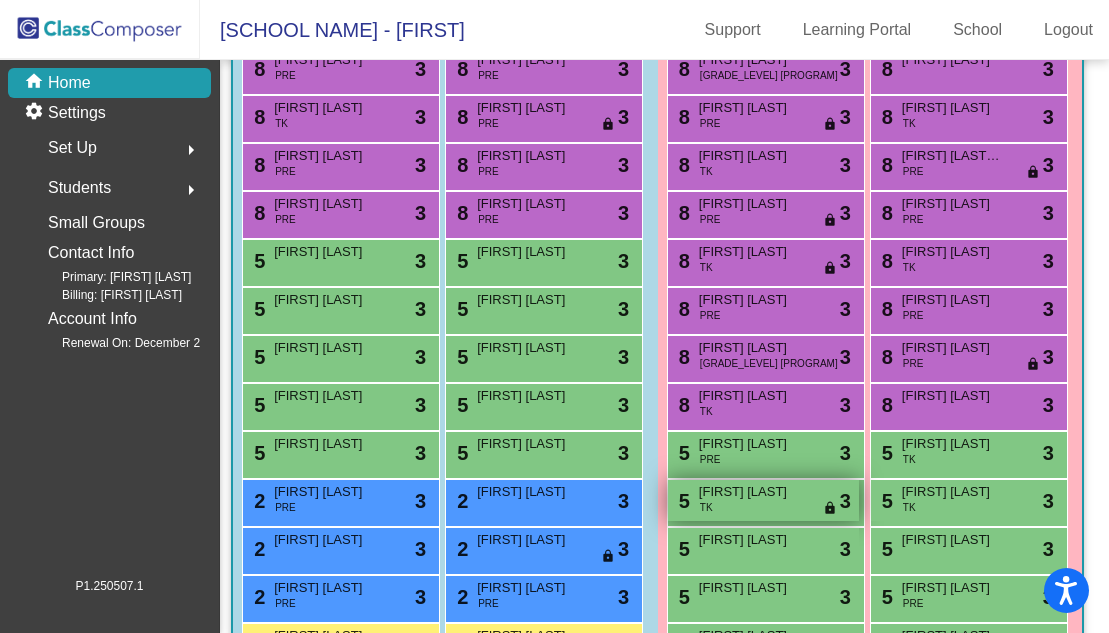 scroll, scrollTop: 739, scrollLeft: 7, axis: both 